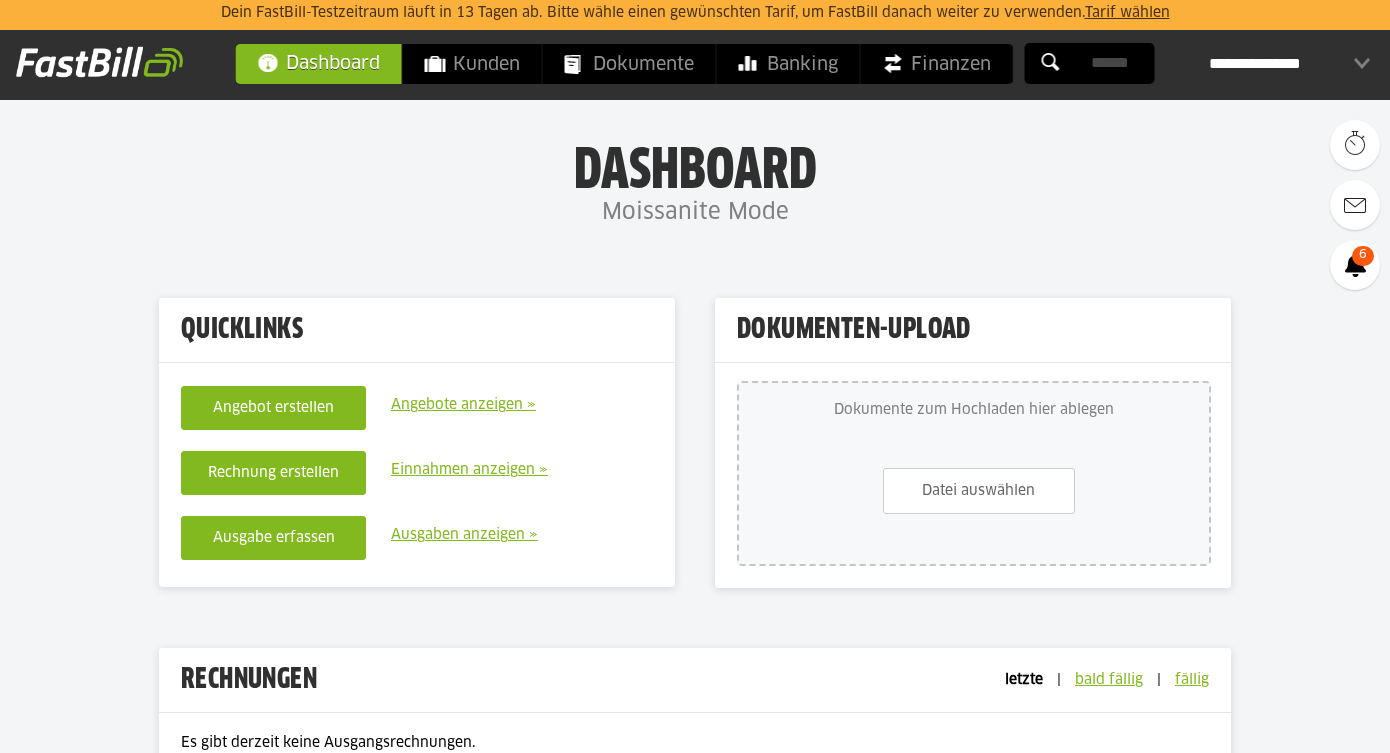 scroll, scrollTop: 87, scrollLeft: 0, axis: vertical 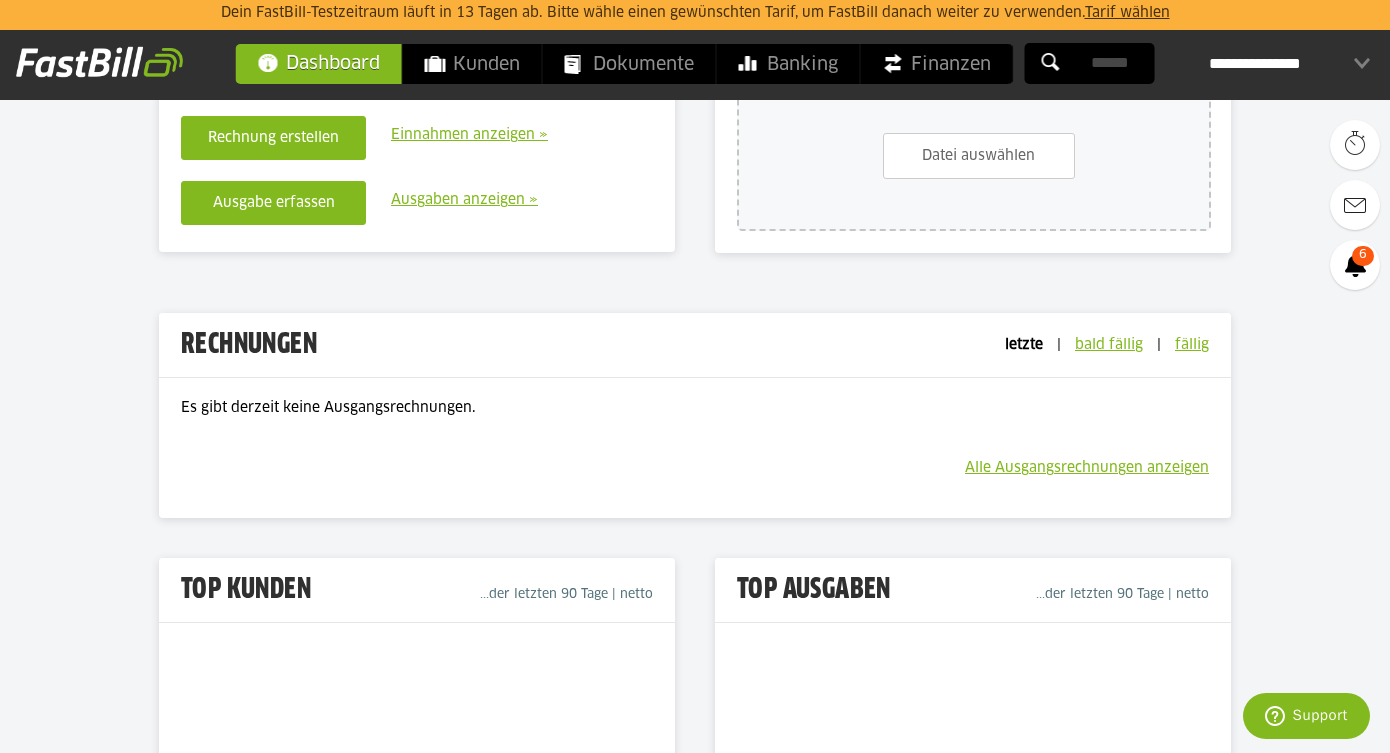 click on "Alle Ausgangsrechnungen anzeigen" at bounding box center (1087, 468) 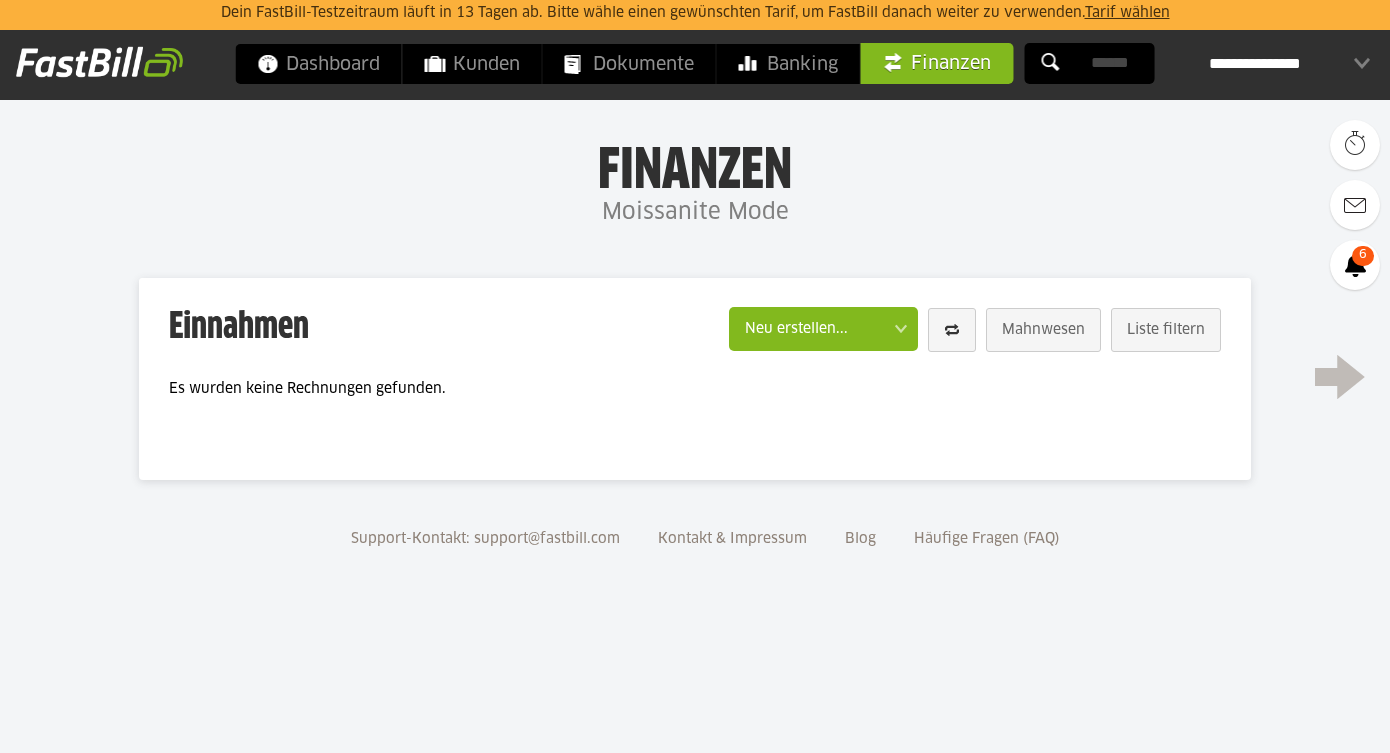 scroll, scrollTop: 0, scrollLeft: 0, axis: both 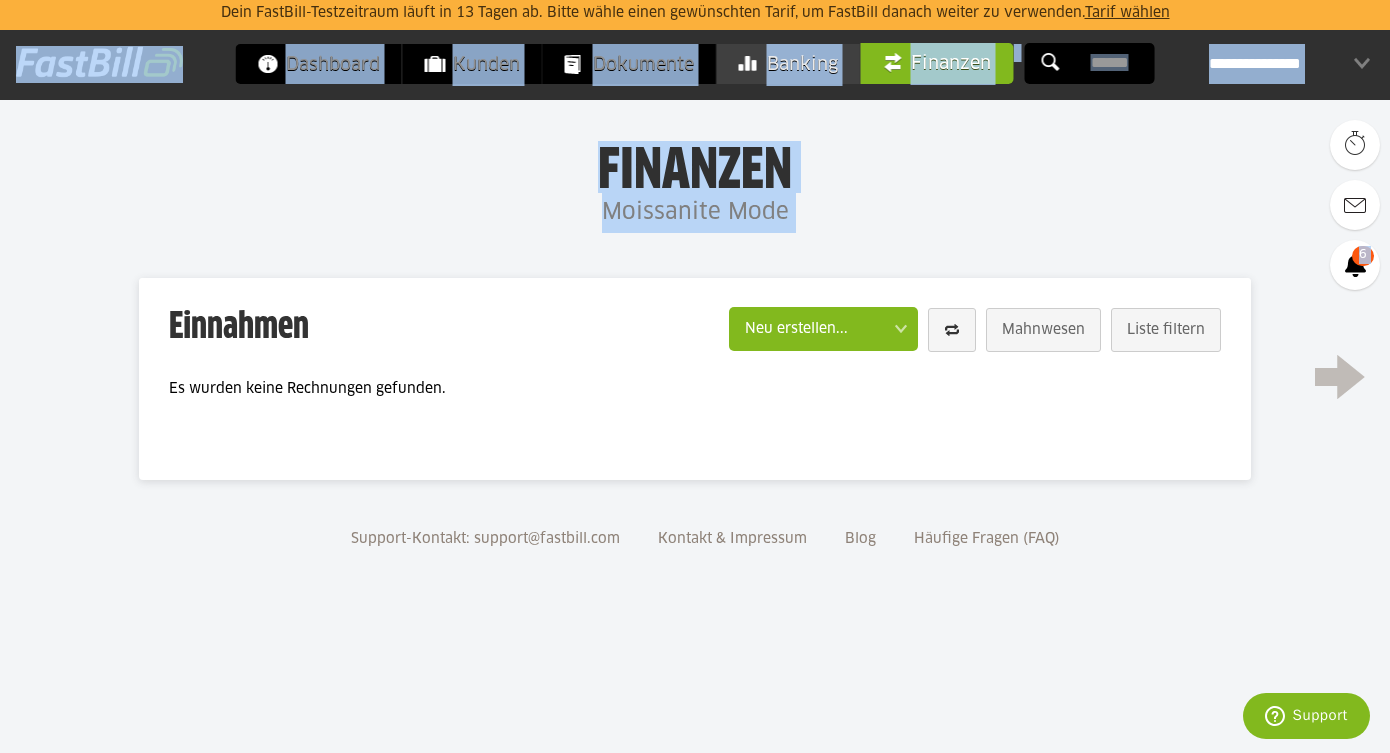 drag, startPoint x: 752, startPoint y: 294, endPoint x: 752, endPoint y: 82, distance: 212 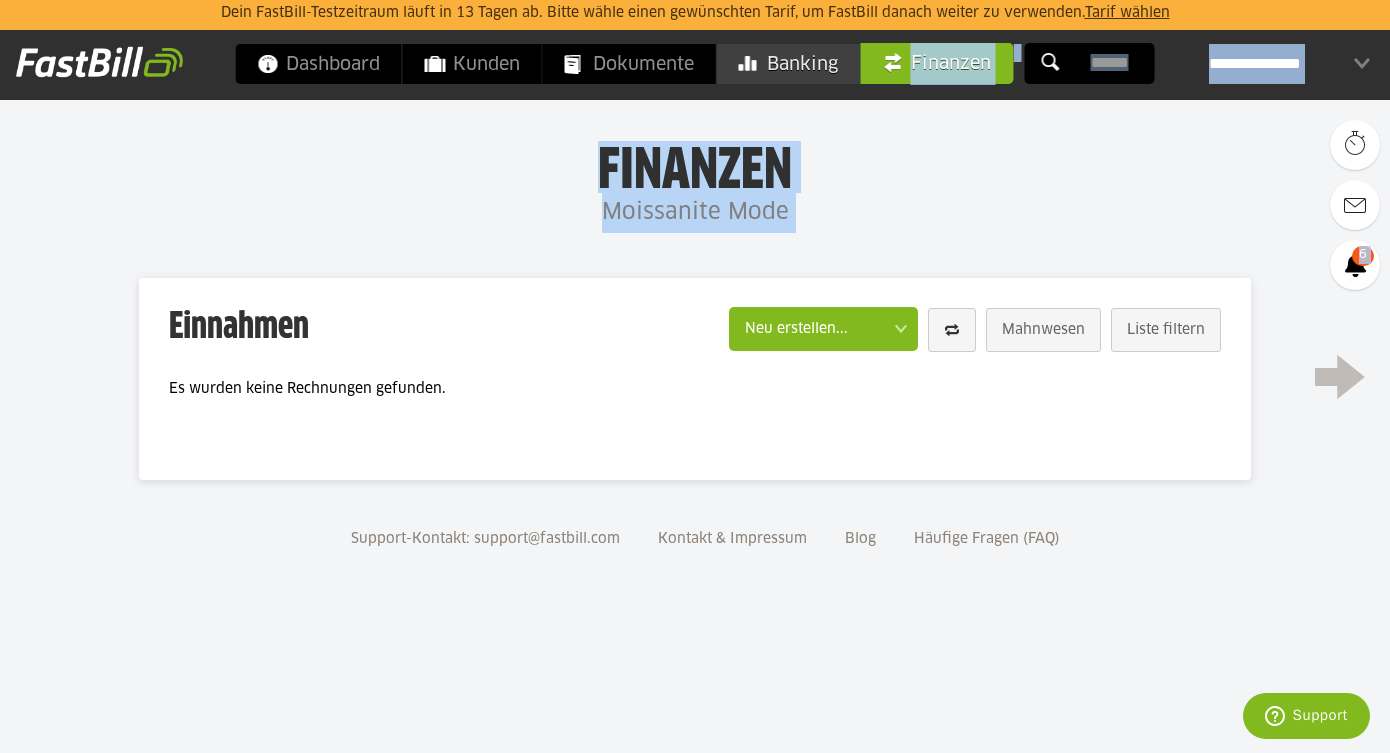 click on "Banking" at bounding box center [788, 64] 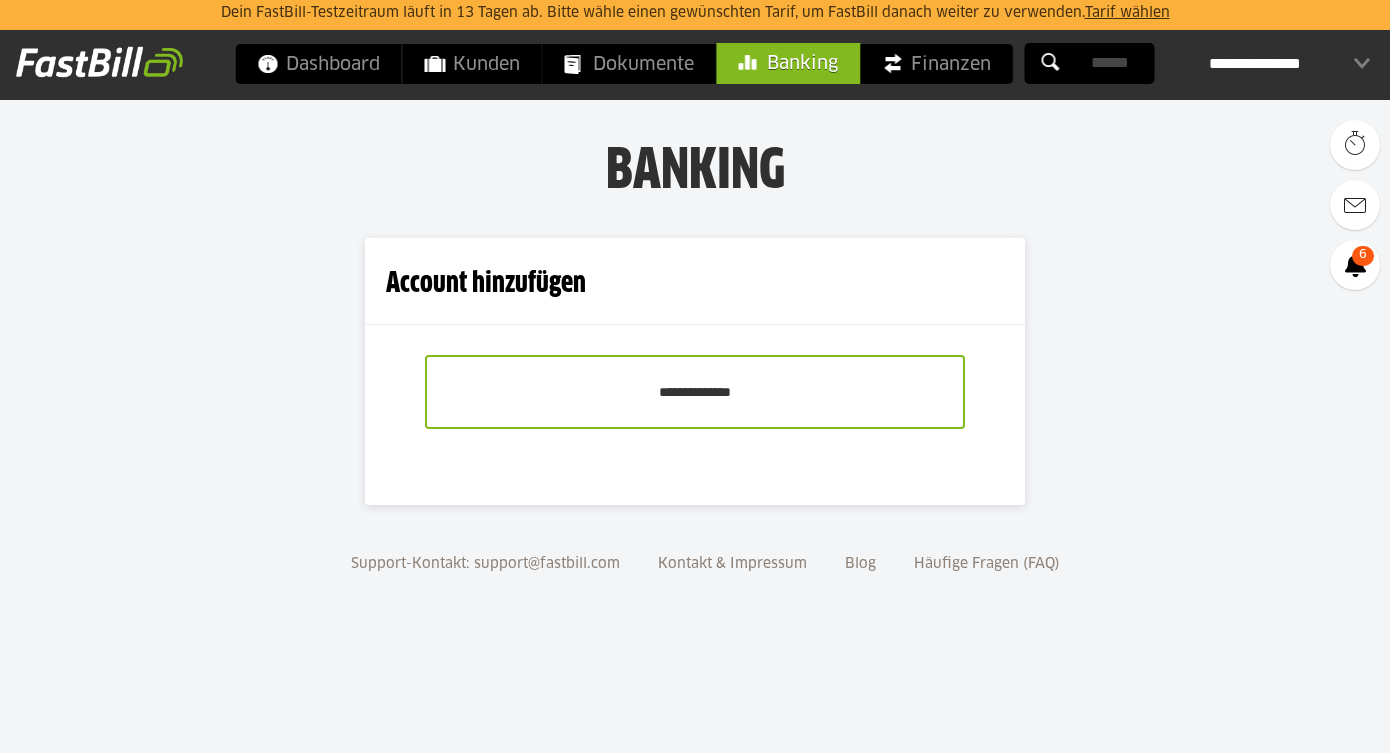 scroll, scrollTop: 0, scrollLeft: 0, axis: both 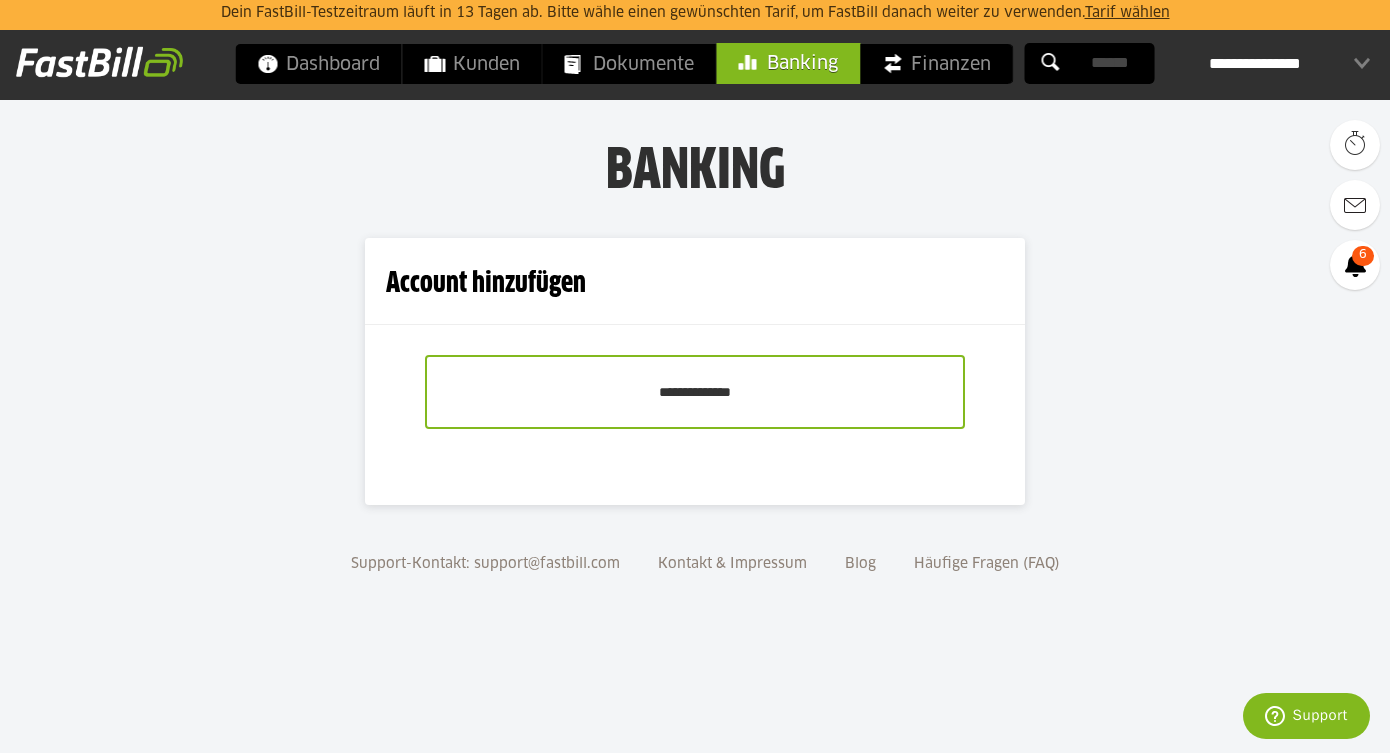 click on "**********" at bounding box center [695, 392] 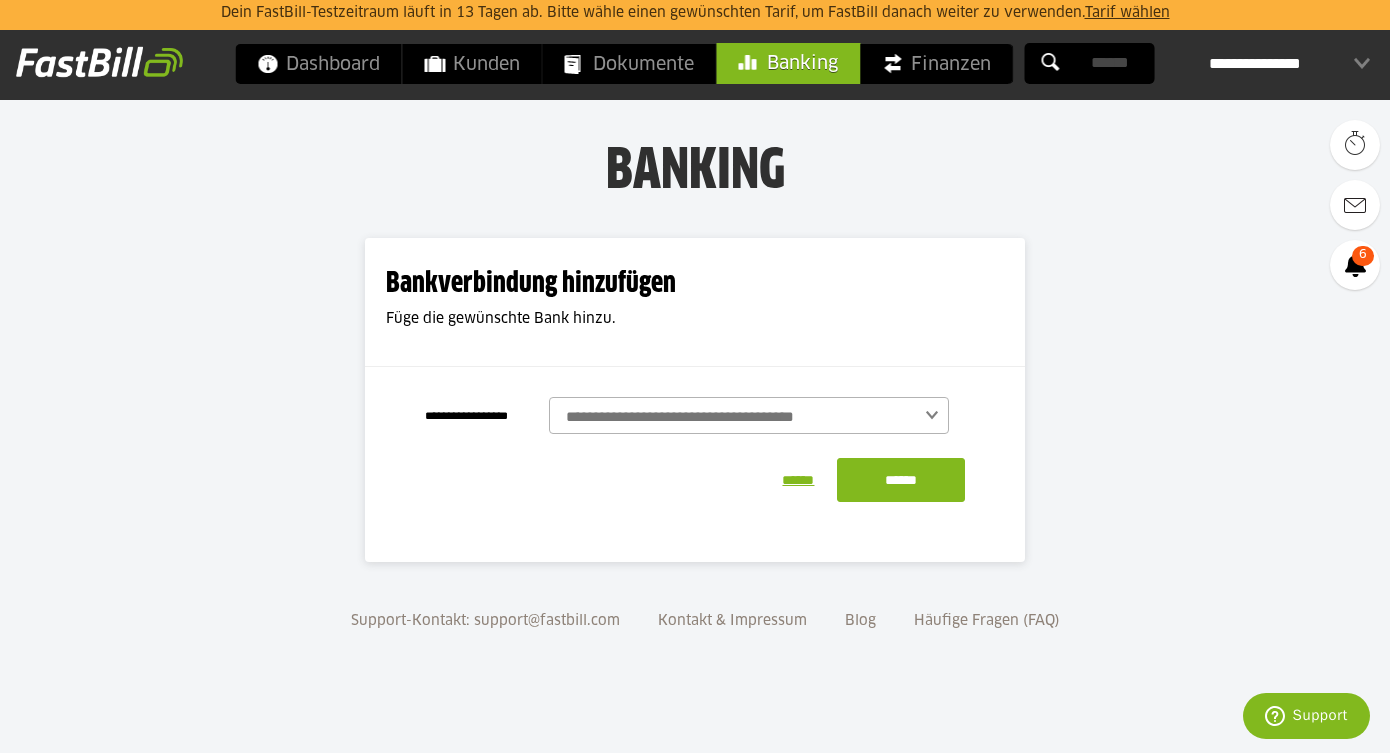 click at bounding box center [757, 417] 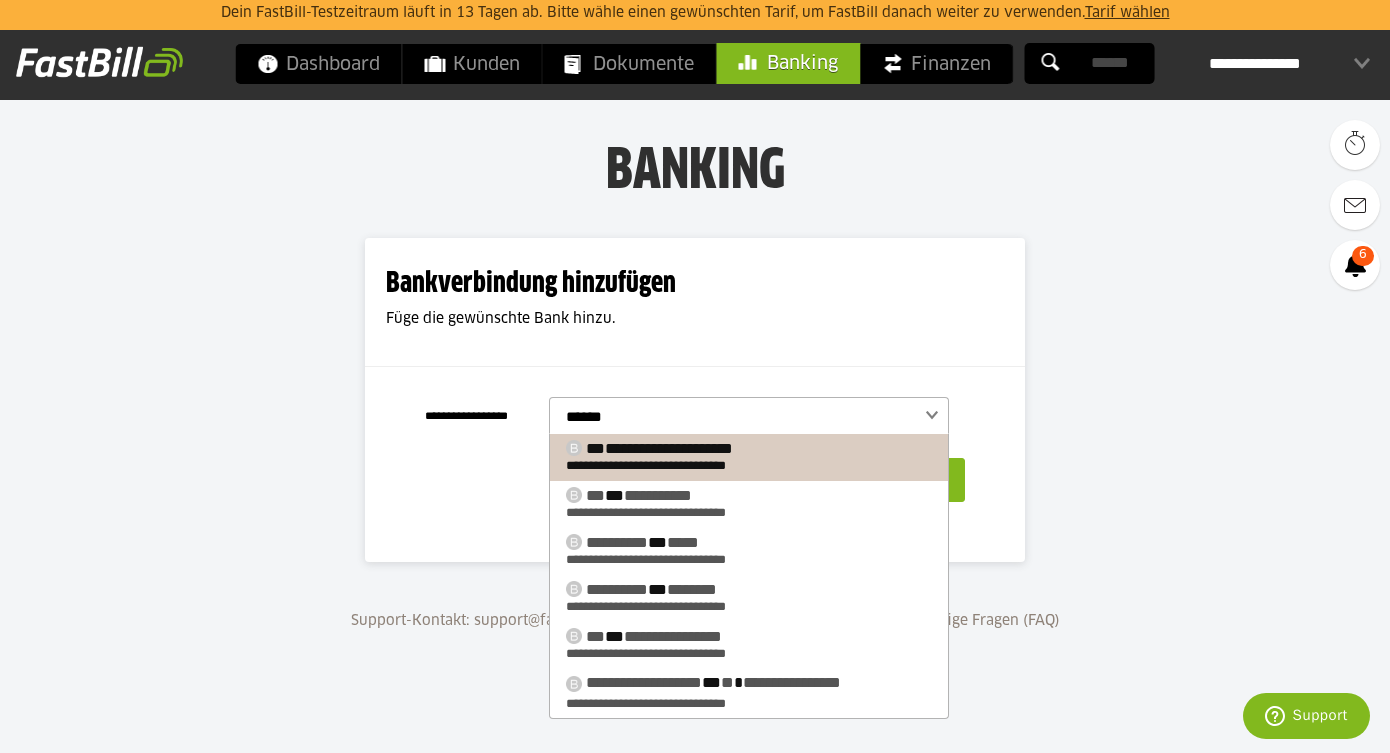 type on "*******" 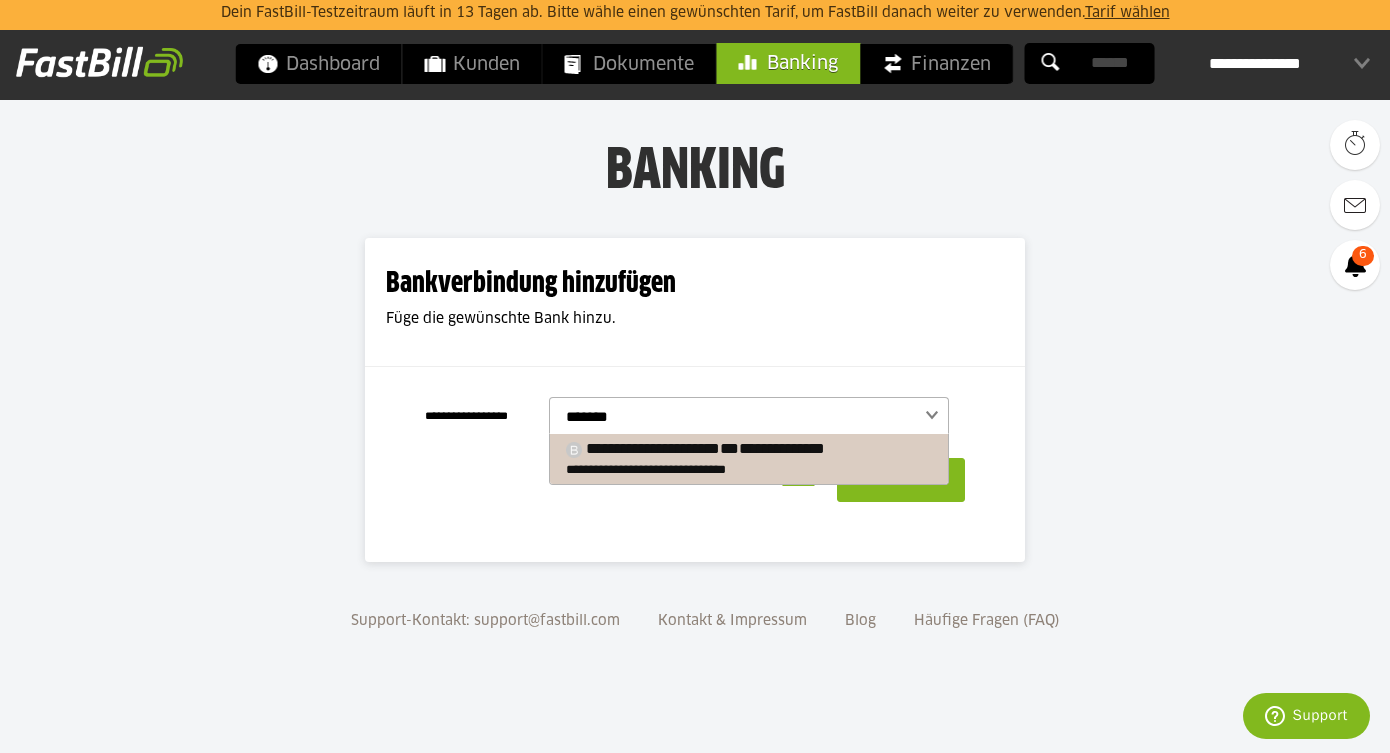 type 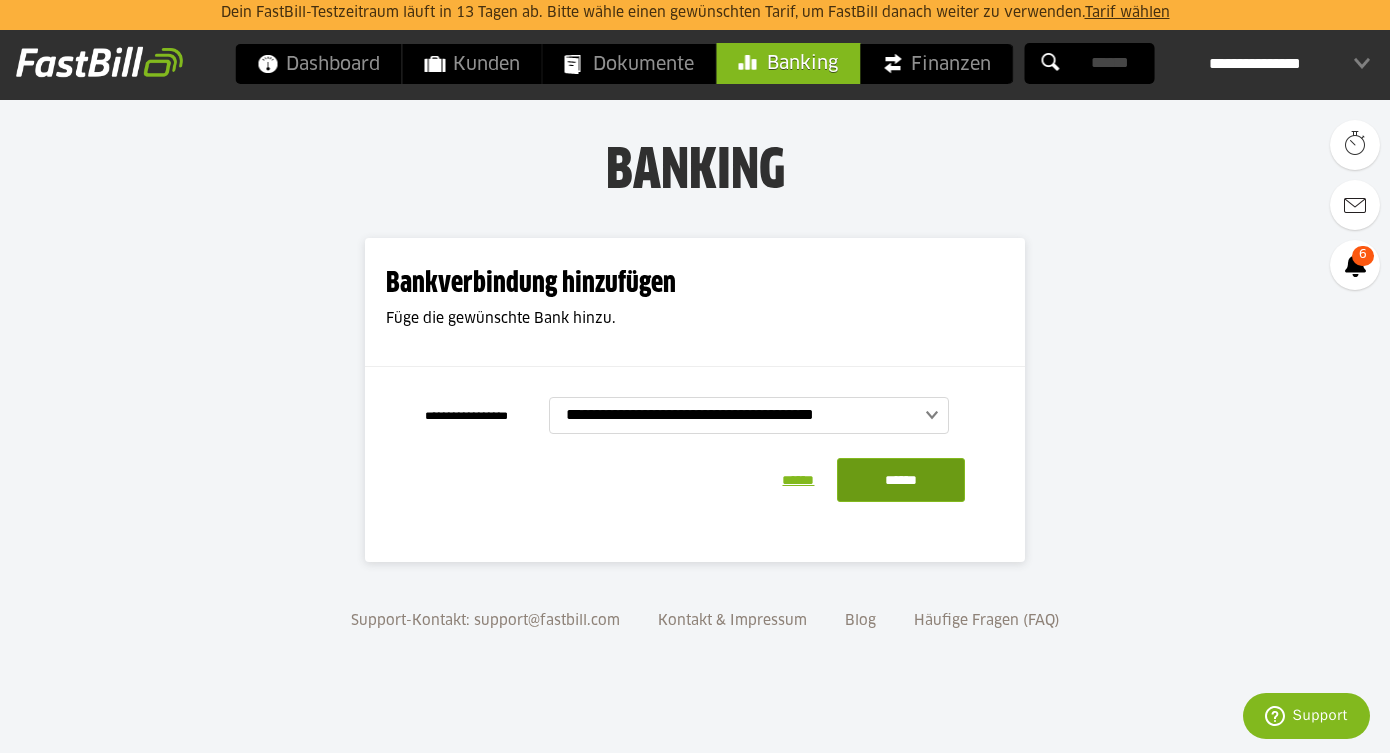 click on "******" at bounding box center (901, 480) 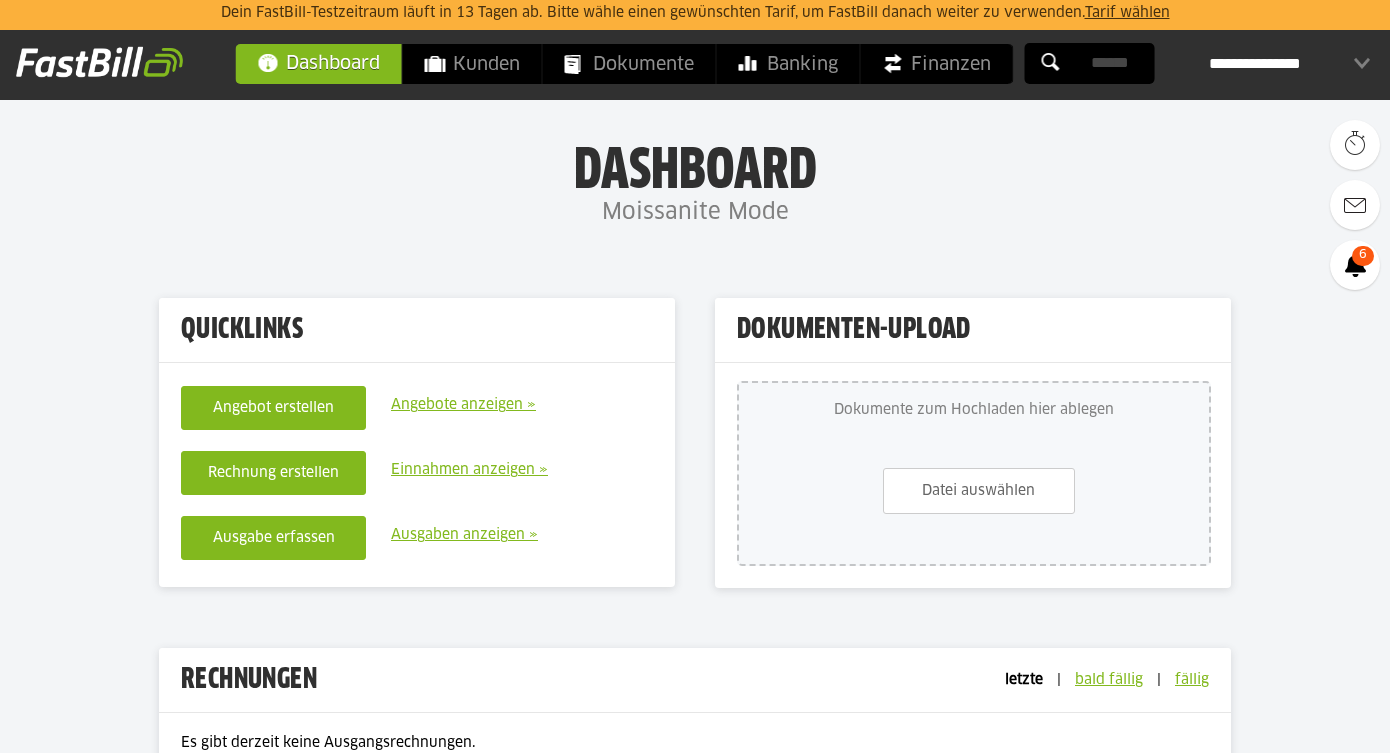 scroll, scrollTop: 0, scrollLeft: 0, axis: both 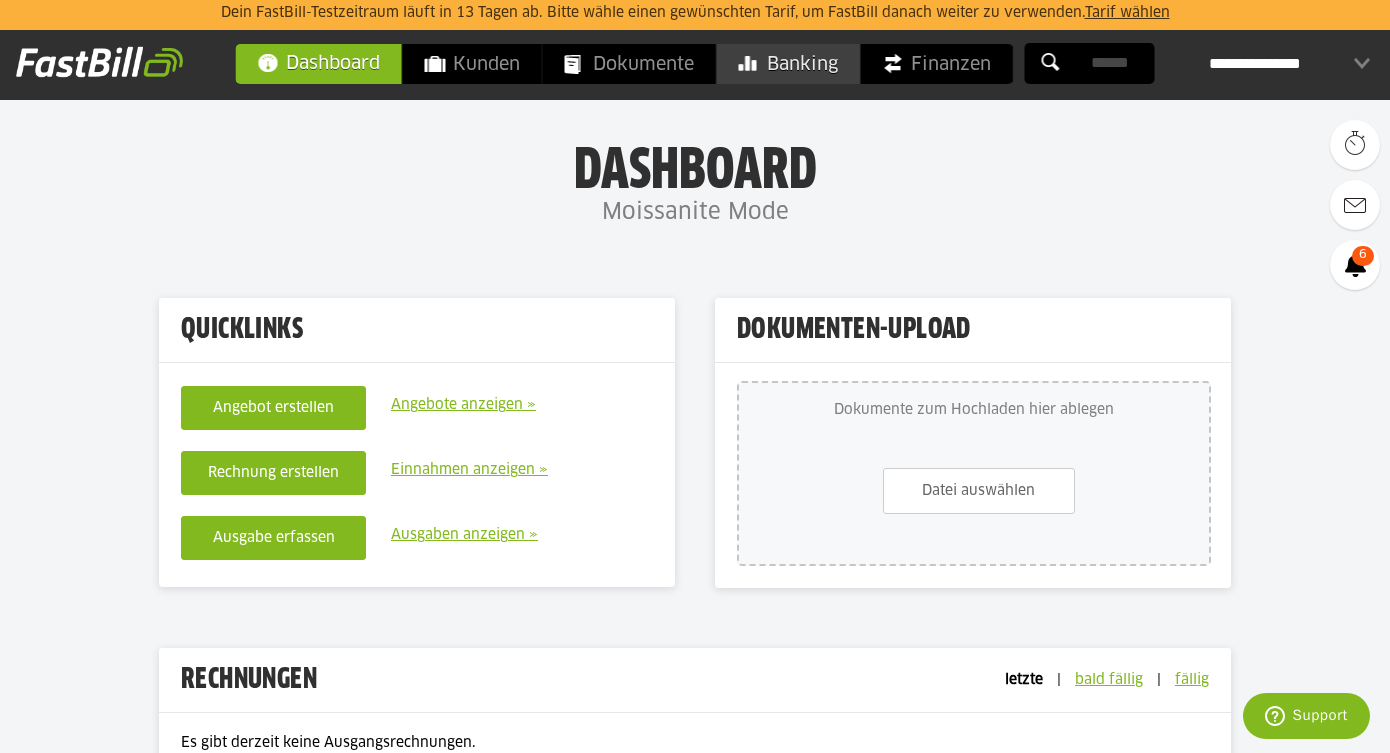 click on "Banking" at bounding box center (788, 64) 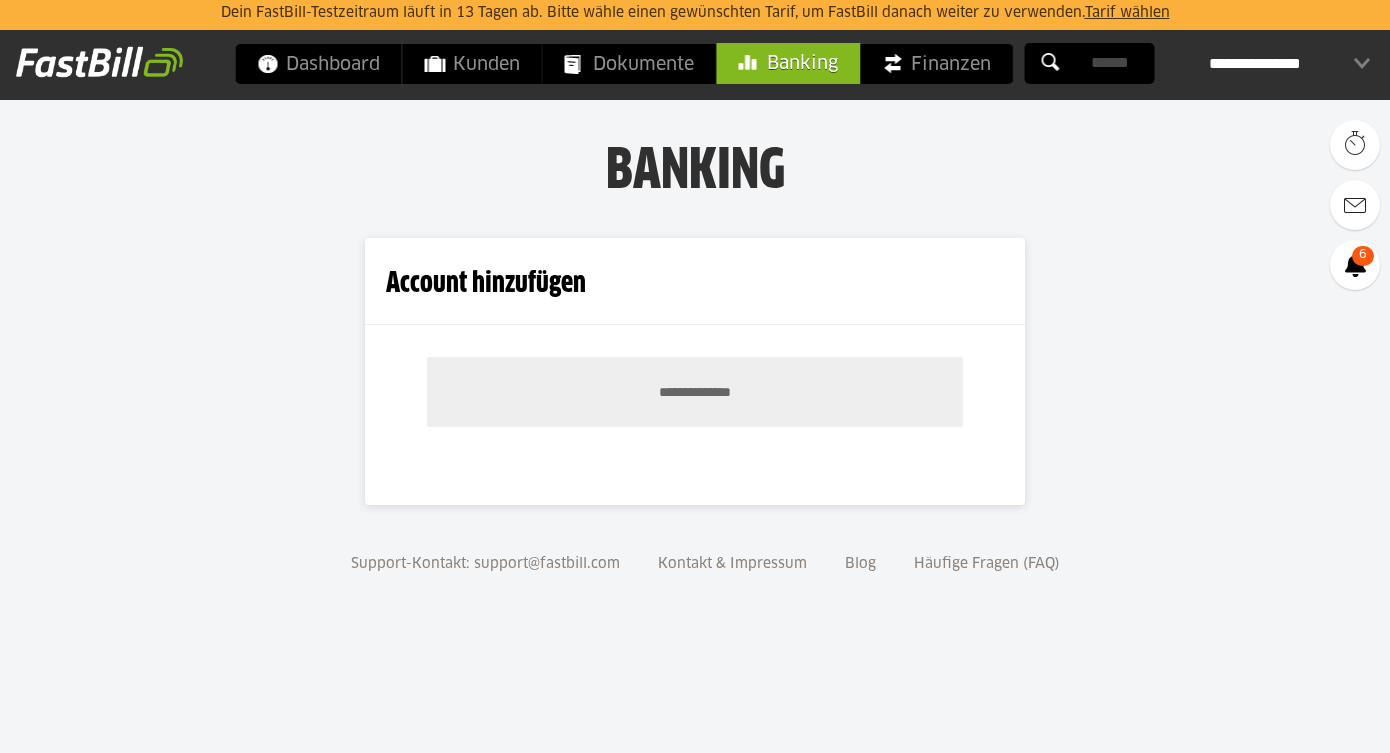 scroll, scrollTop: 0, scrollLeft: 0, axis: both 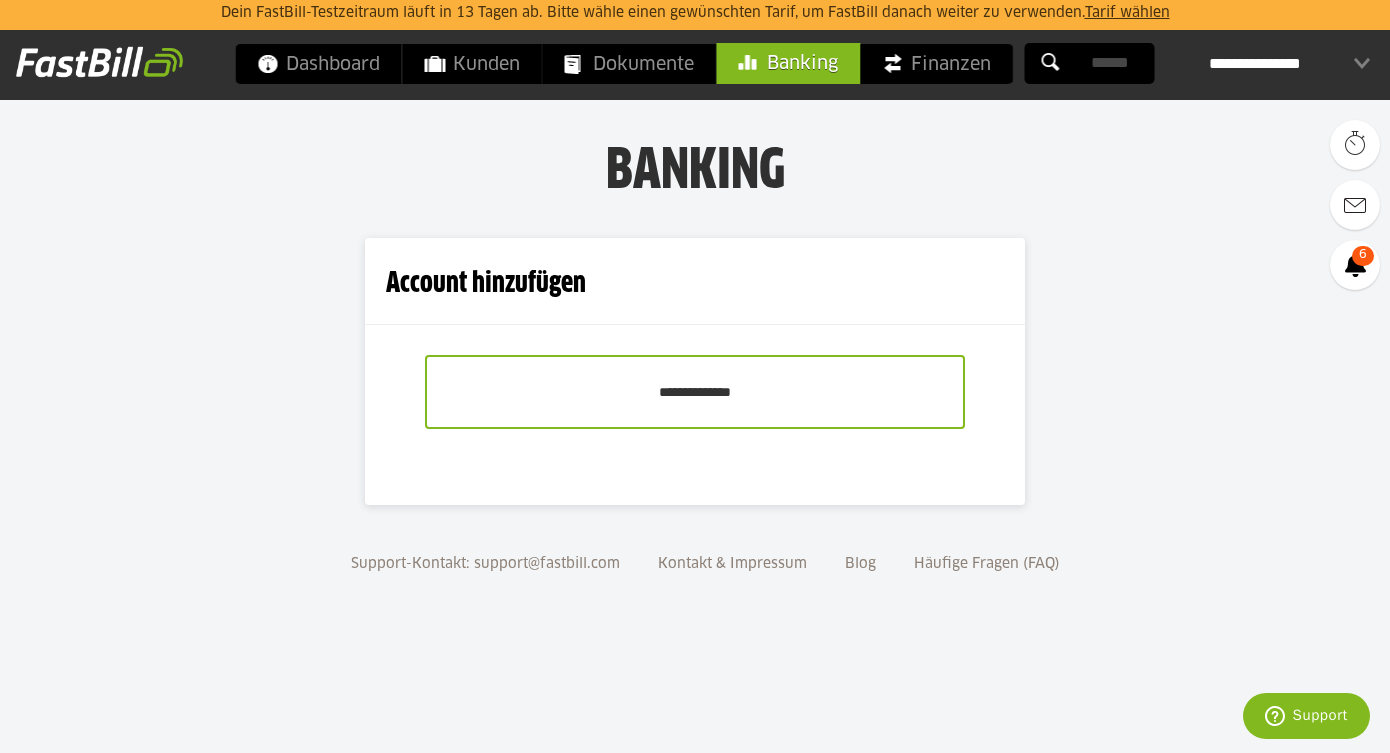 click on "**********" at bounding box center (695, 392) 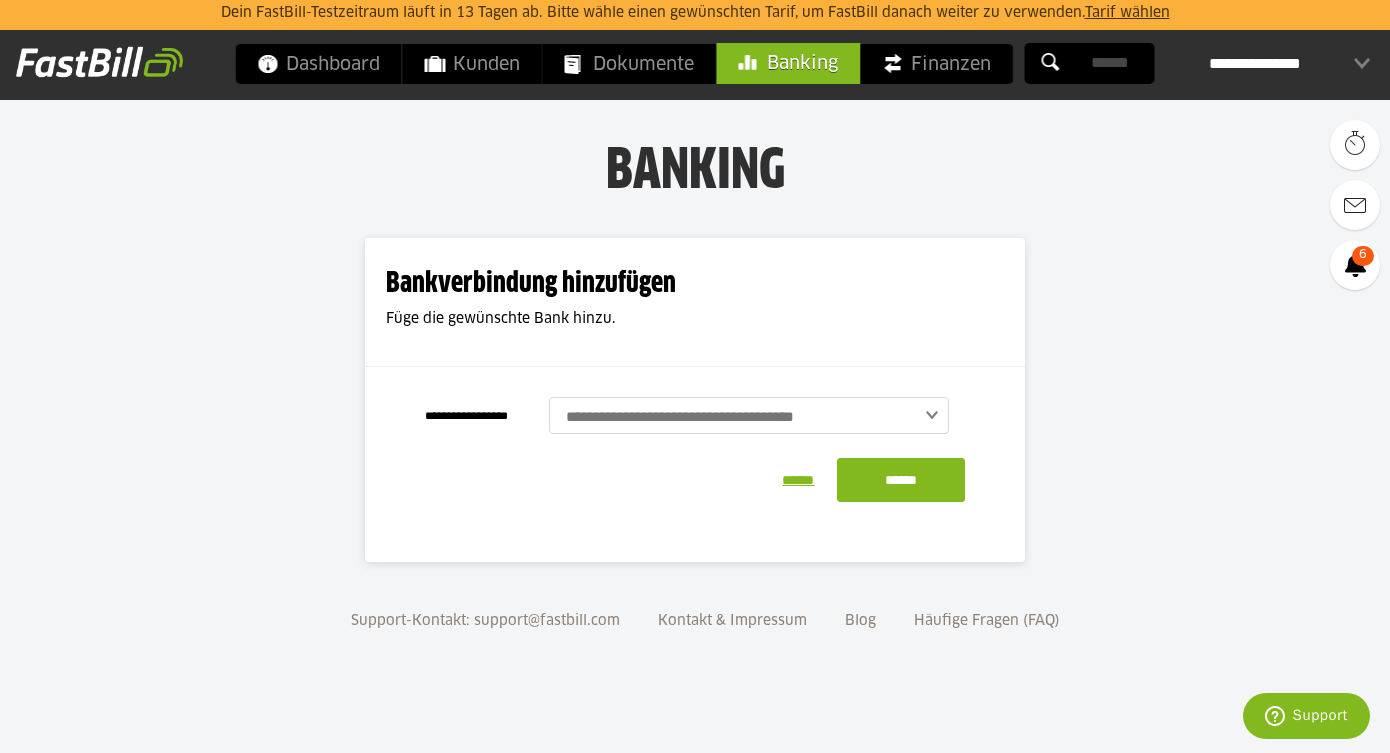 click at bounding box center (757, 417) 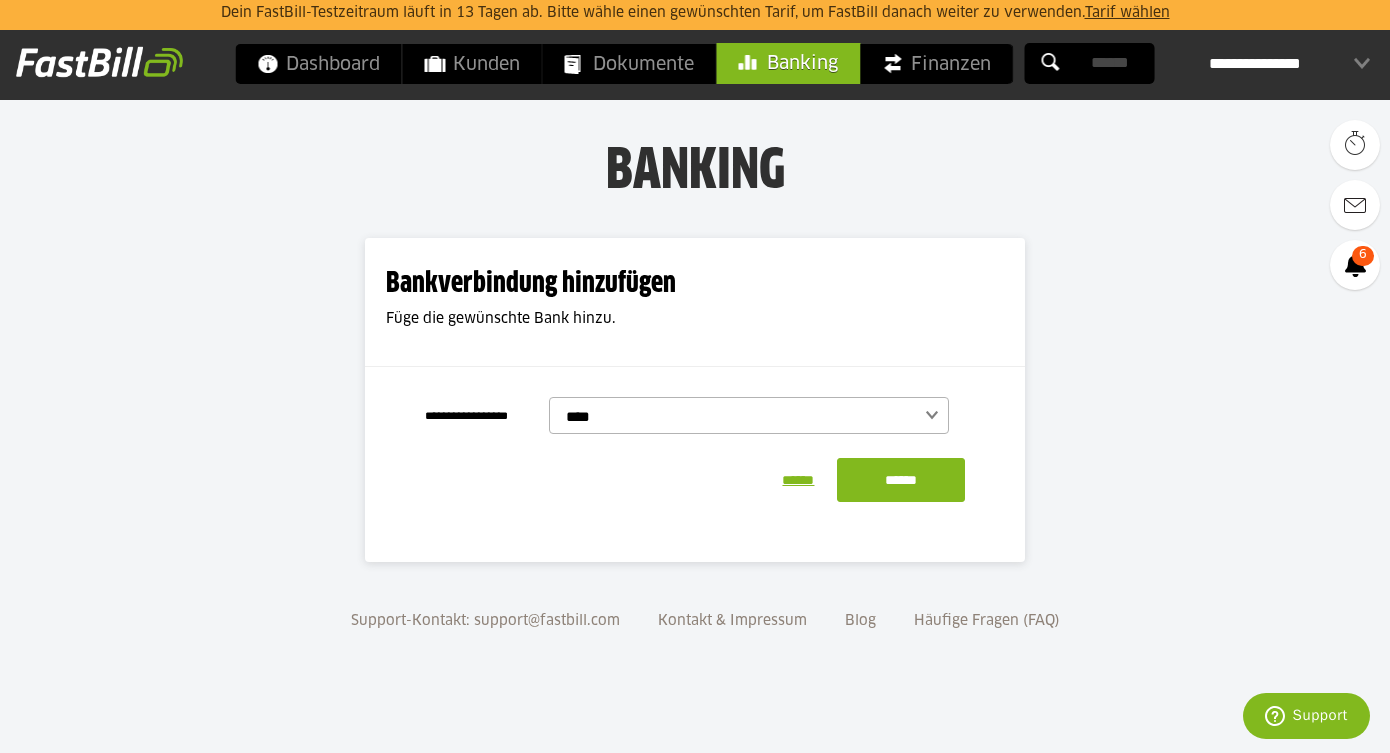 type on "***" 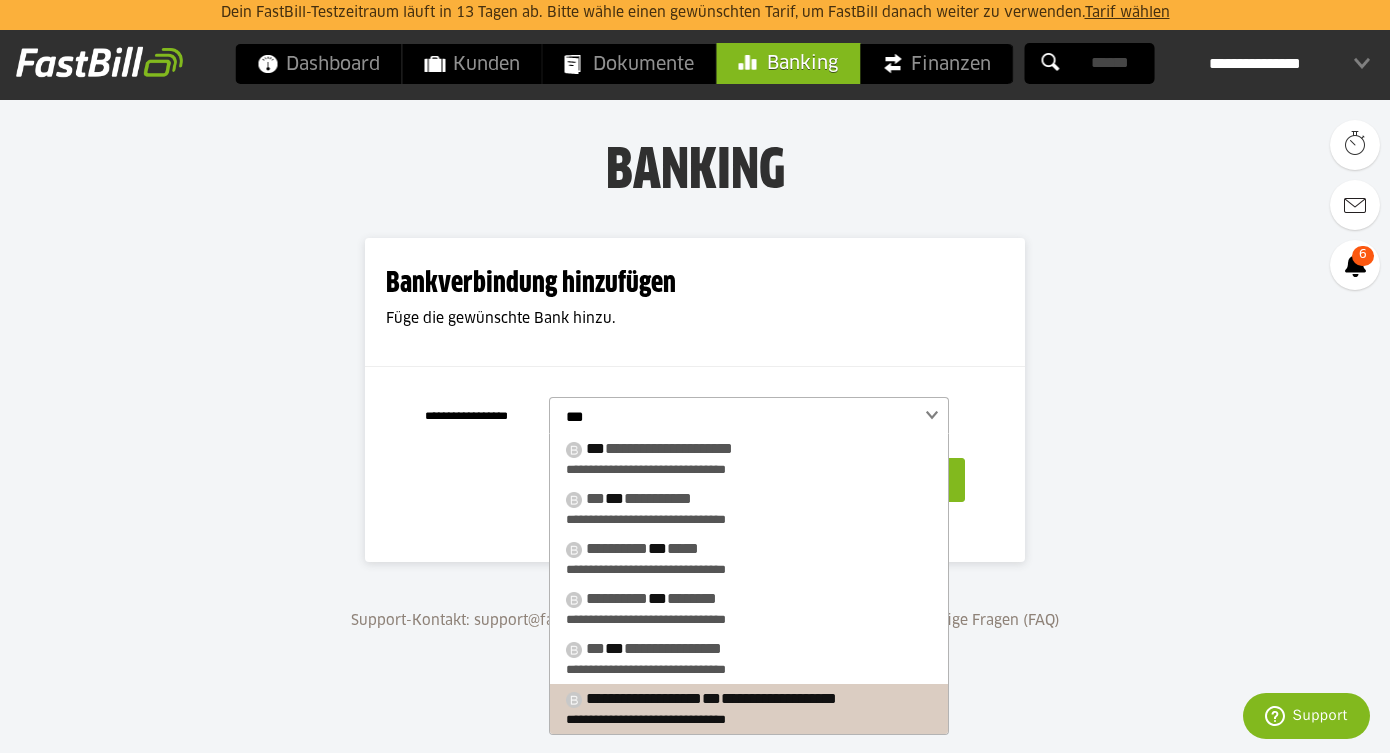 type 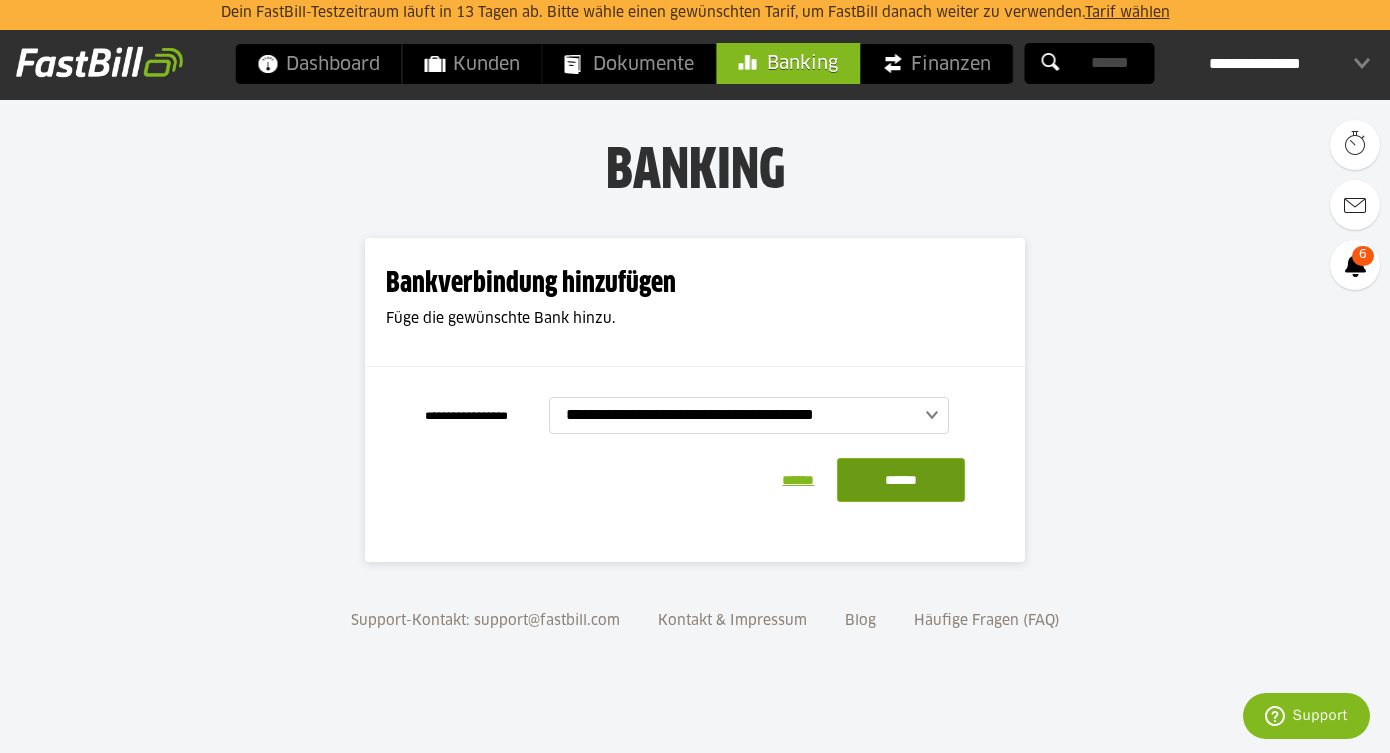 click on "******" at bounding box center (901, 480) 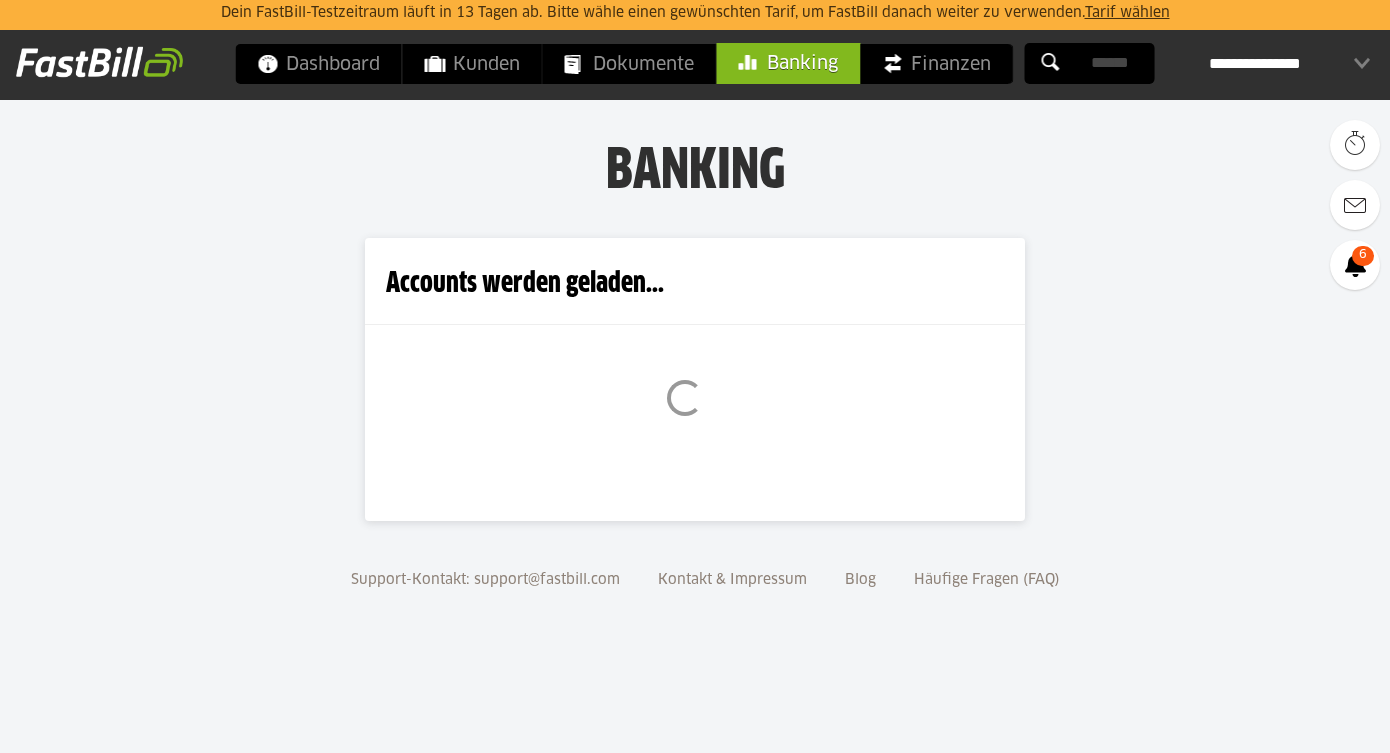 scroll, scrollTop: 0, scrollLeft: 0, axis: both 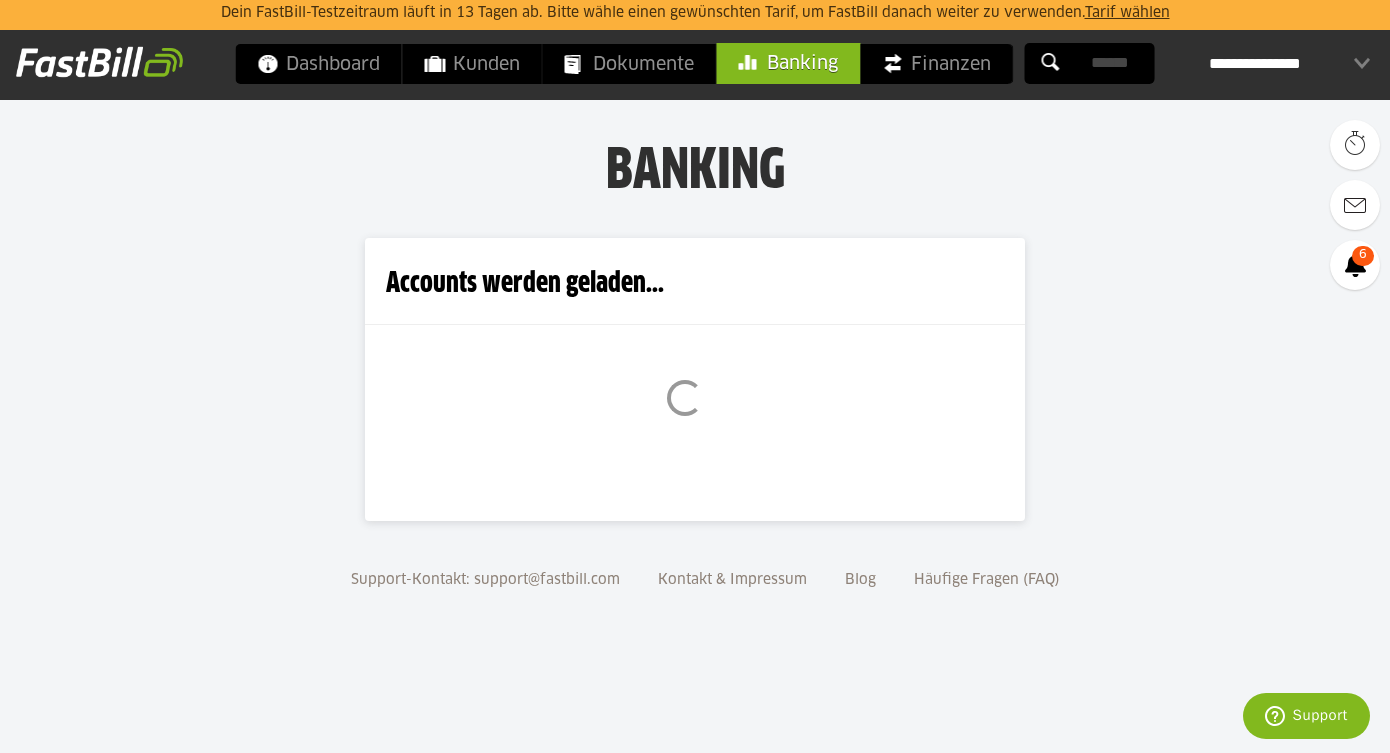 click on "Banking" at bounding box center [788, 63] 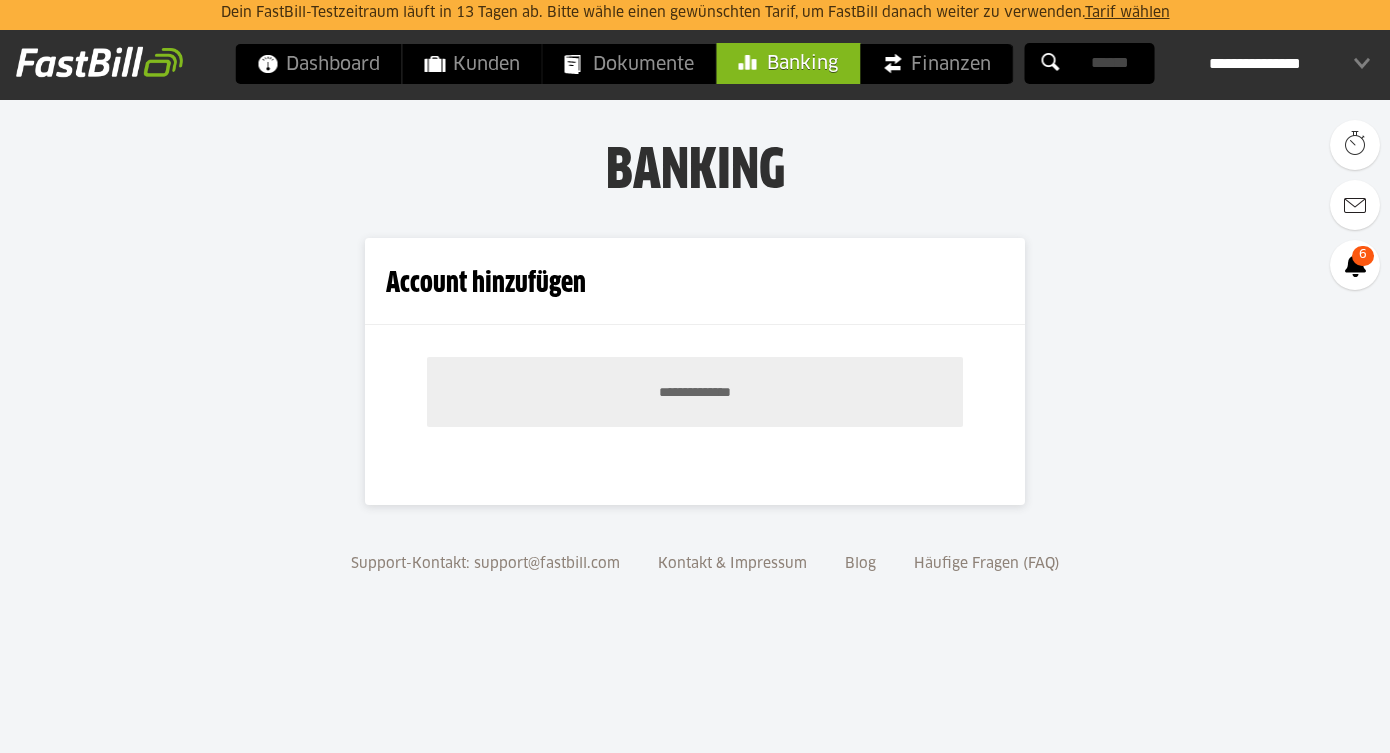 scroll, scrollTop: 0, scrollLeft: 0, axis: both 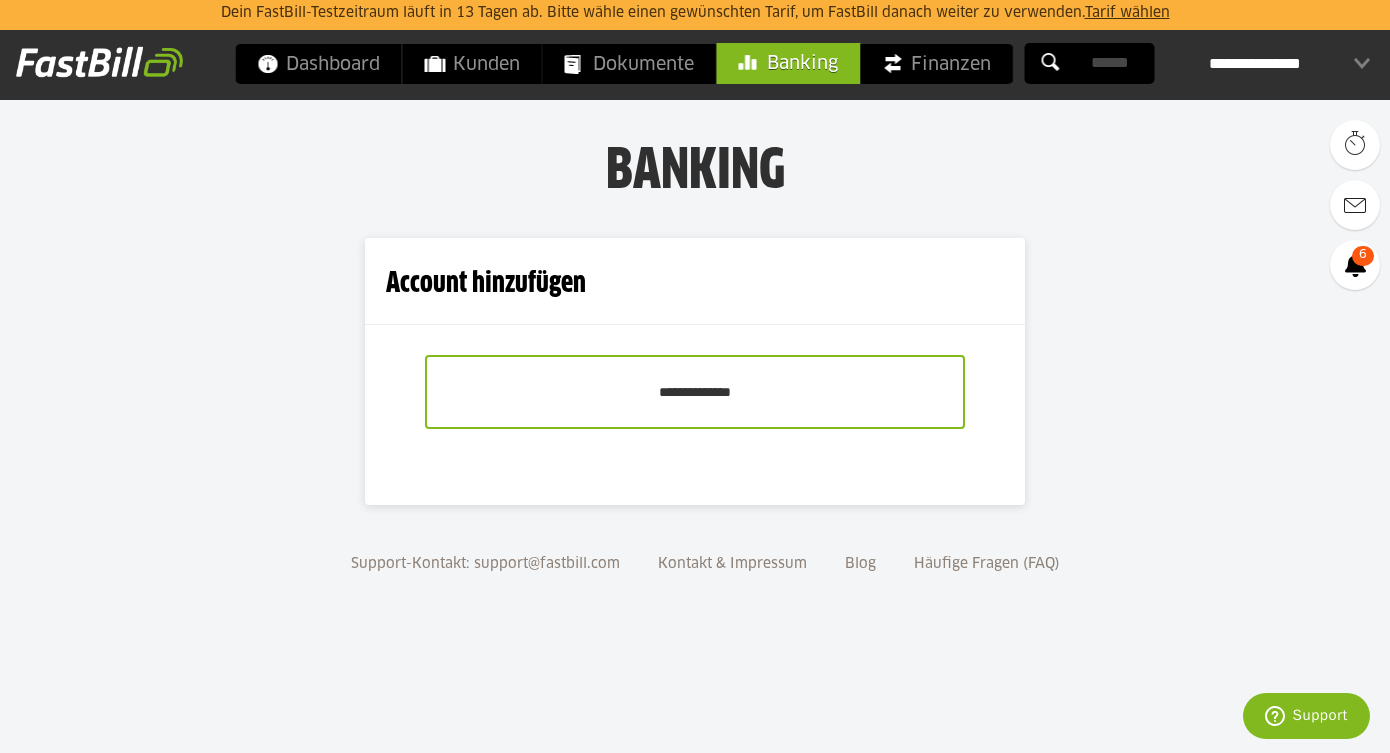 click on "**********" at bounding box center [695, 392] 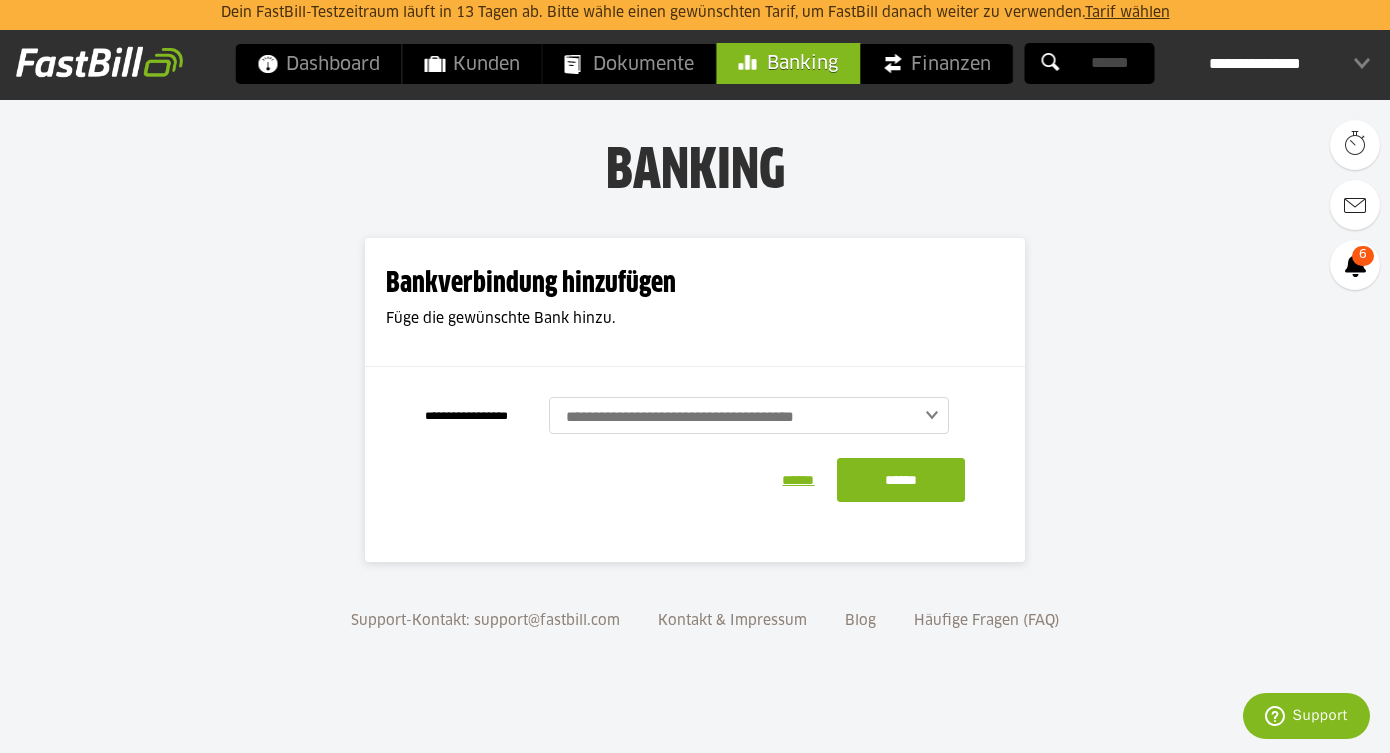 click at bounding box center (757, 417) 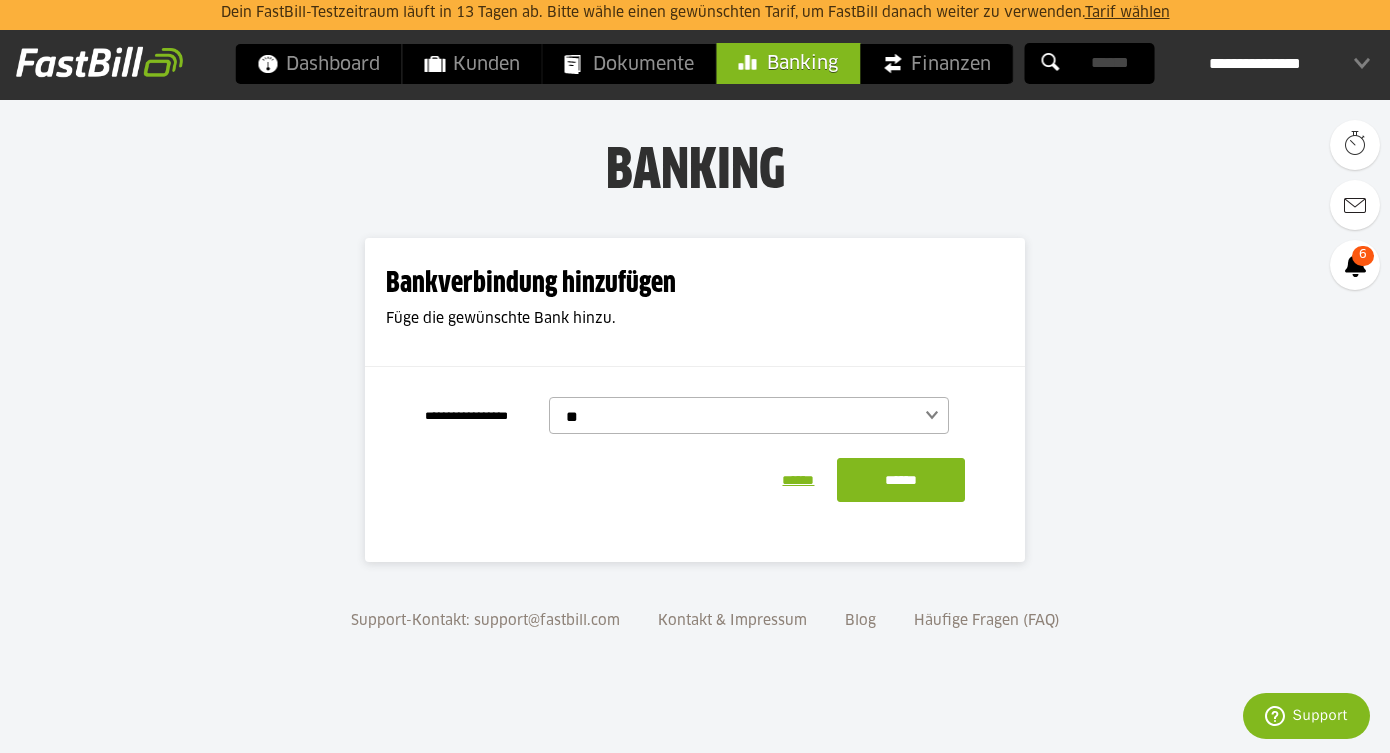type on "***" 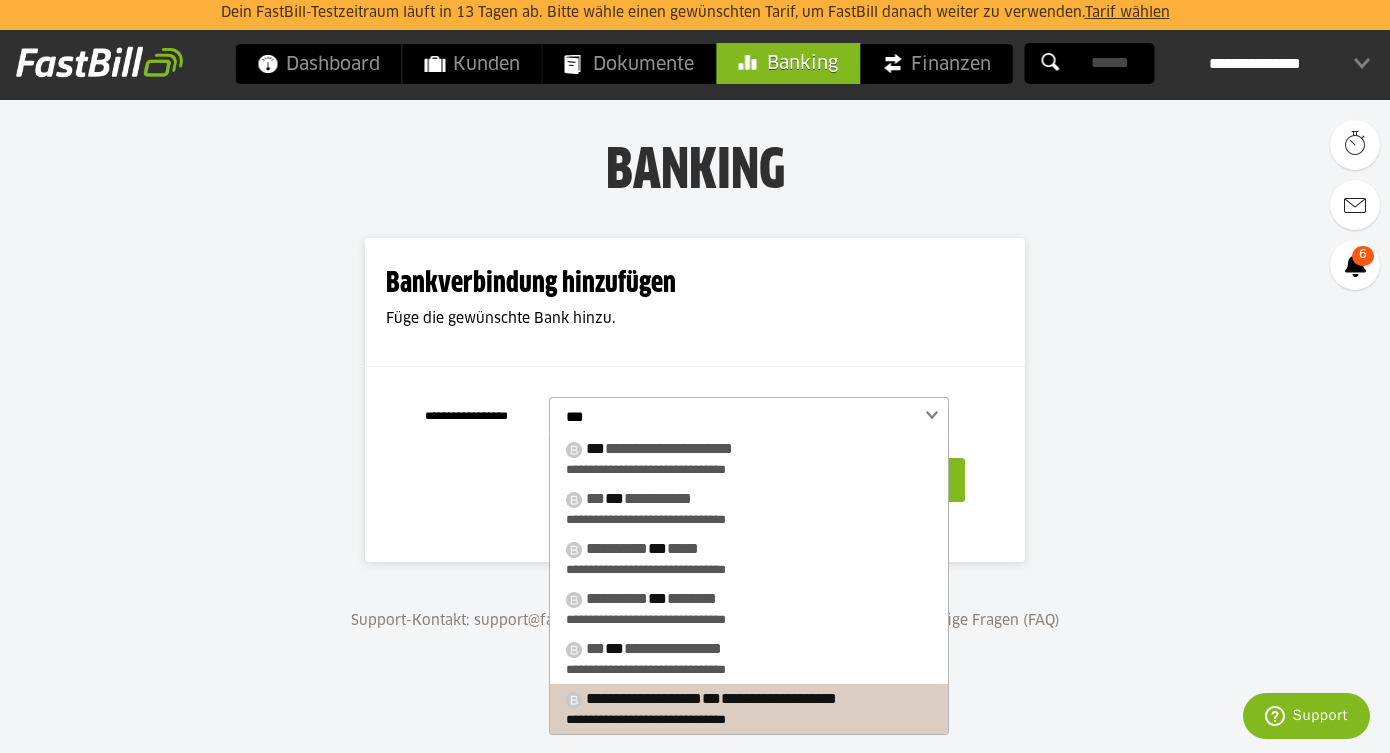 type 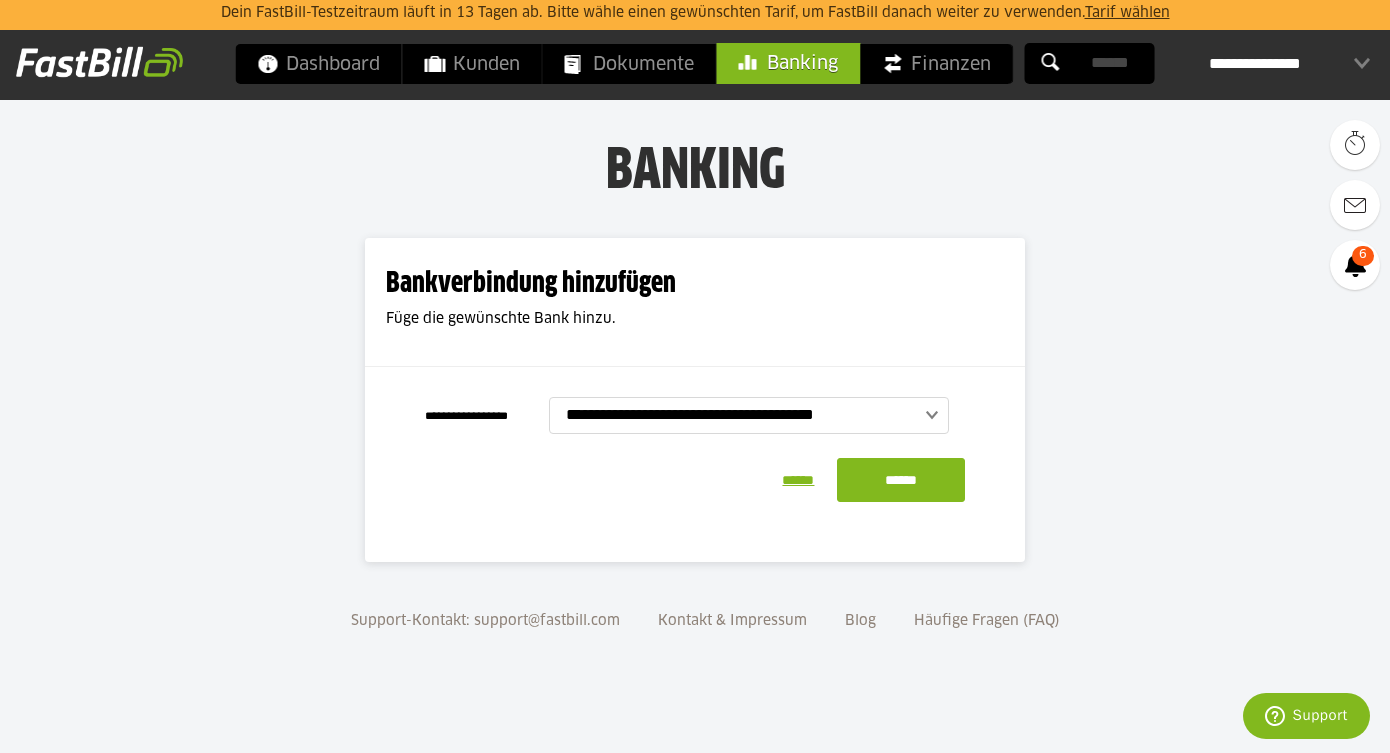 click on "**********" at bounding box center (695, 449) 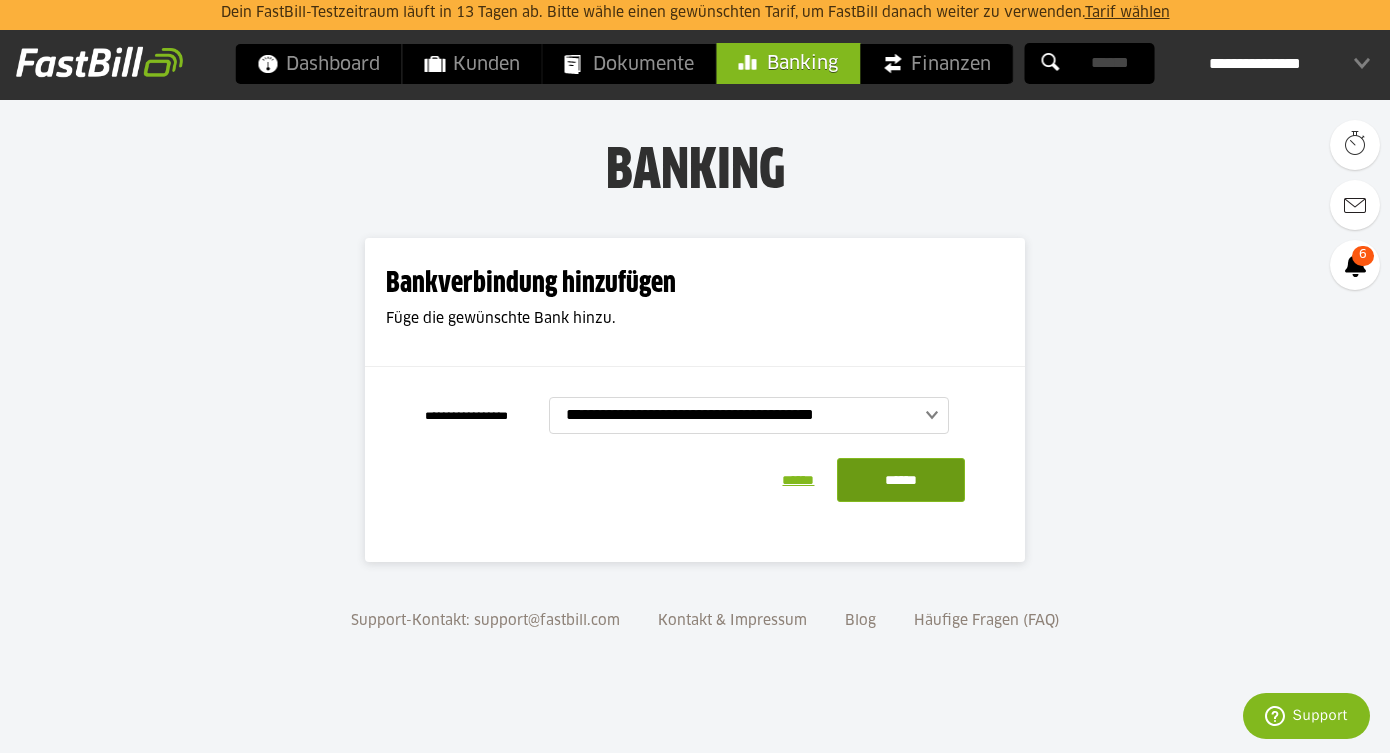 click on "******" at bounding box center [901, 480] 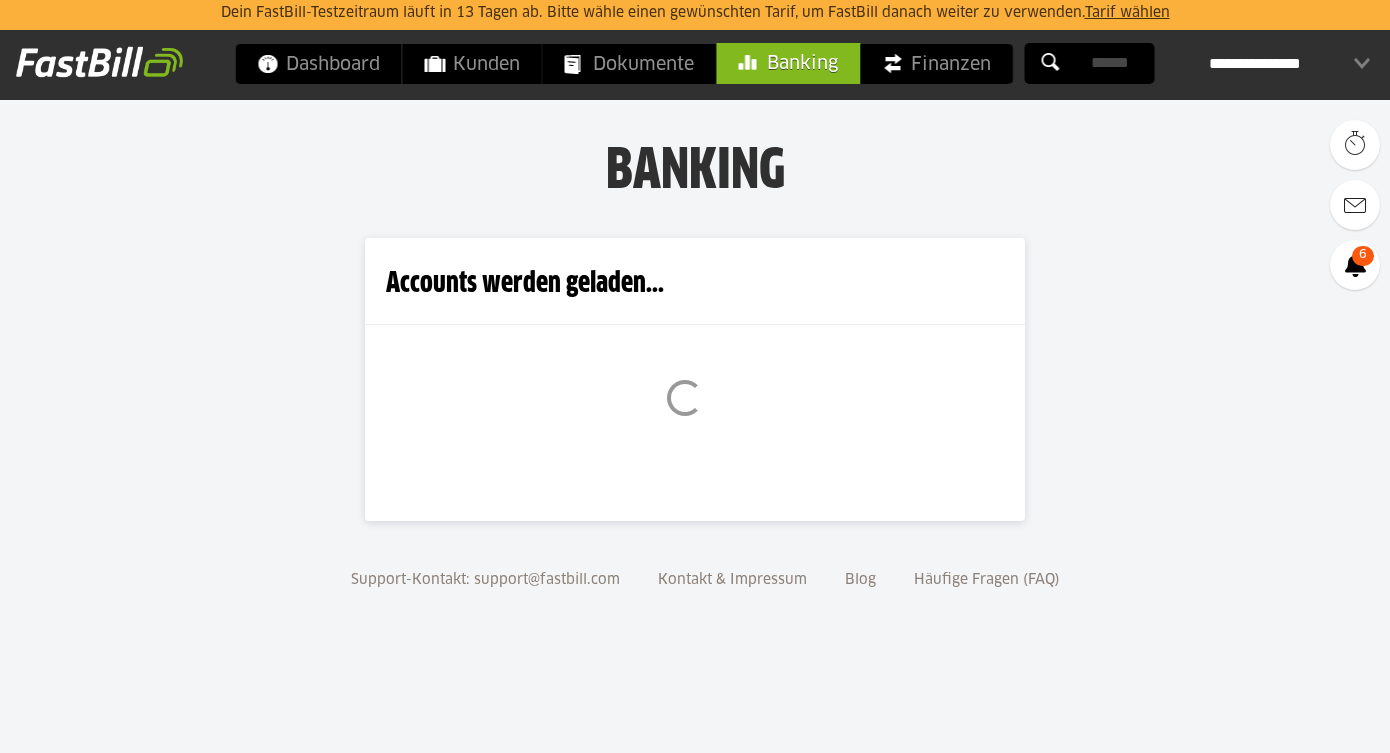 scroll, scrollTop: 0, scrollLeft: 0, axis: both 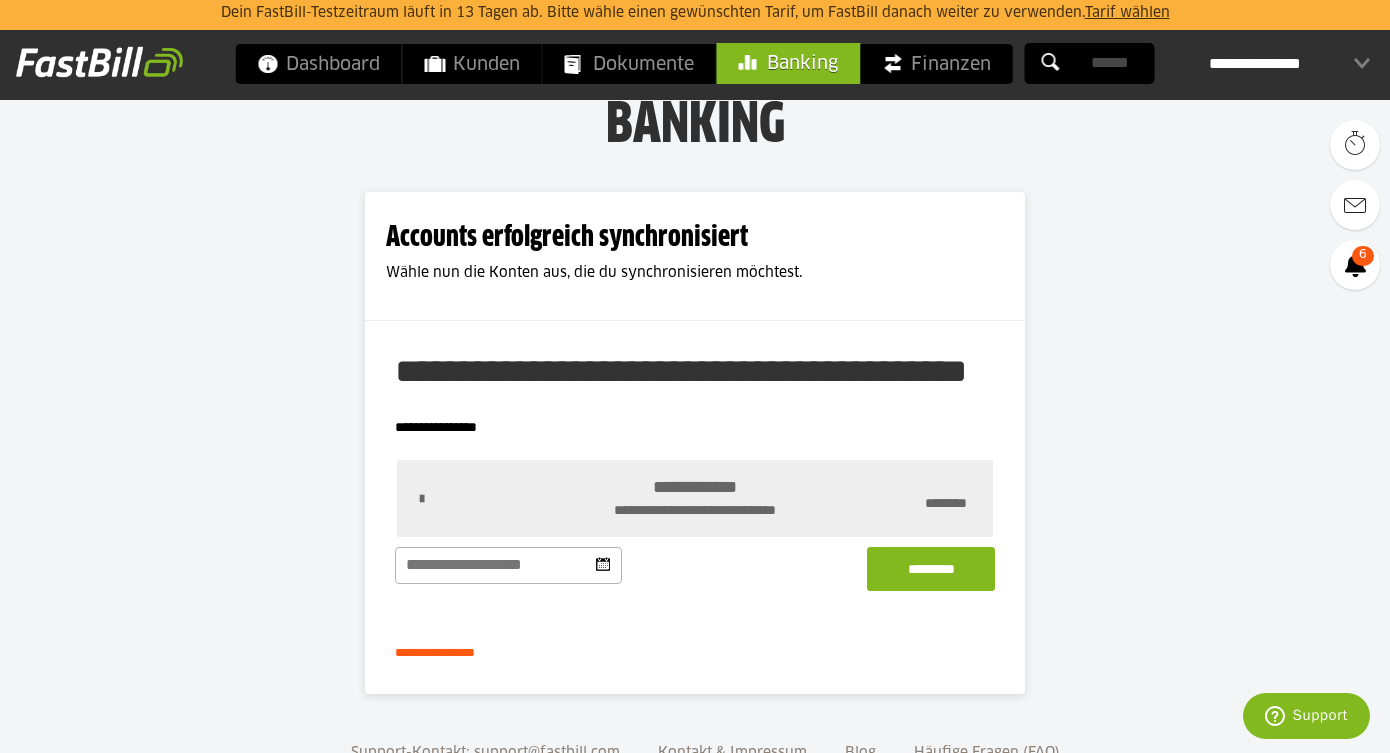 click at bounding box center (508, 565) 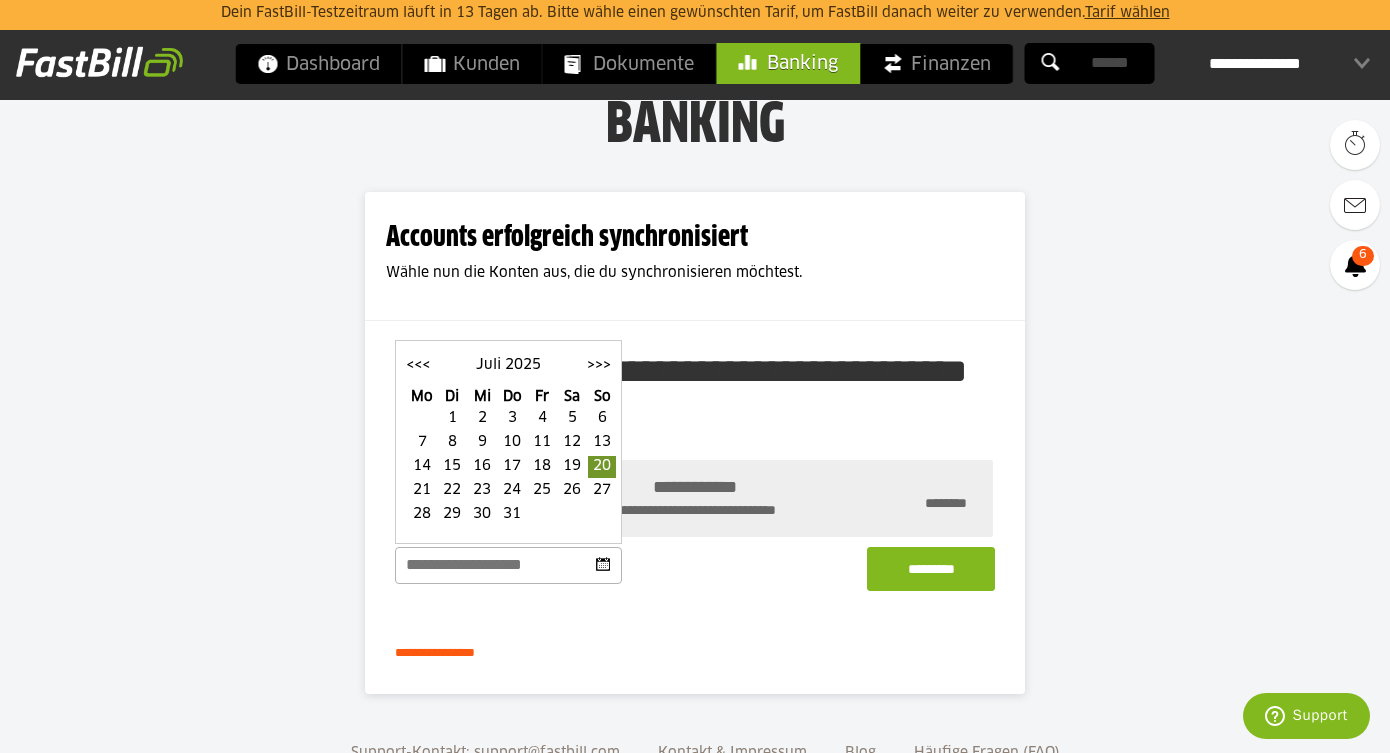 click on "[MONTH] 2025" at bounding box center (508, 371) 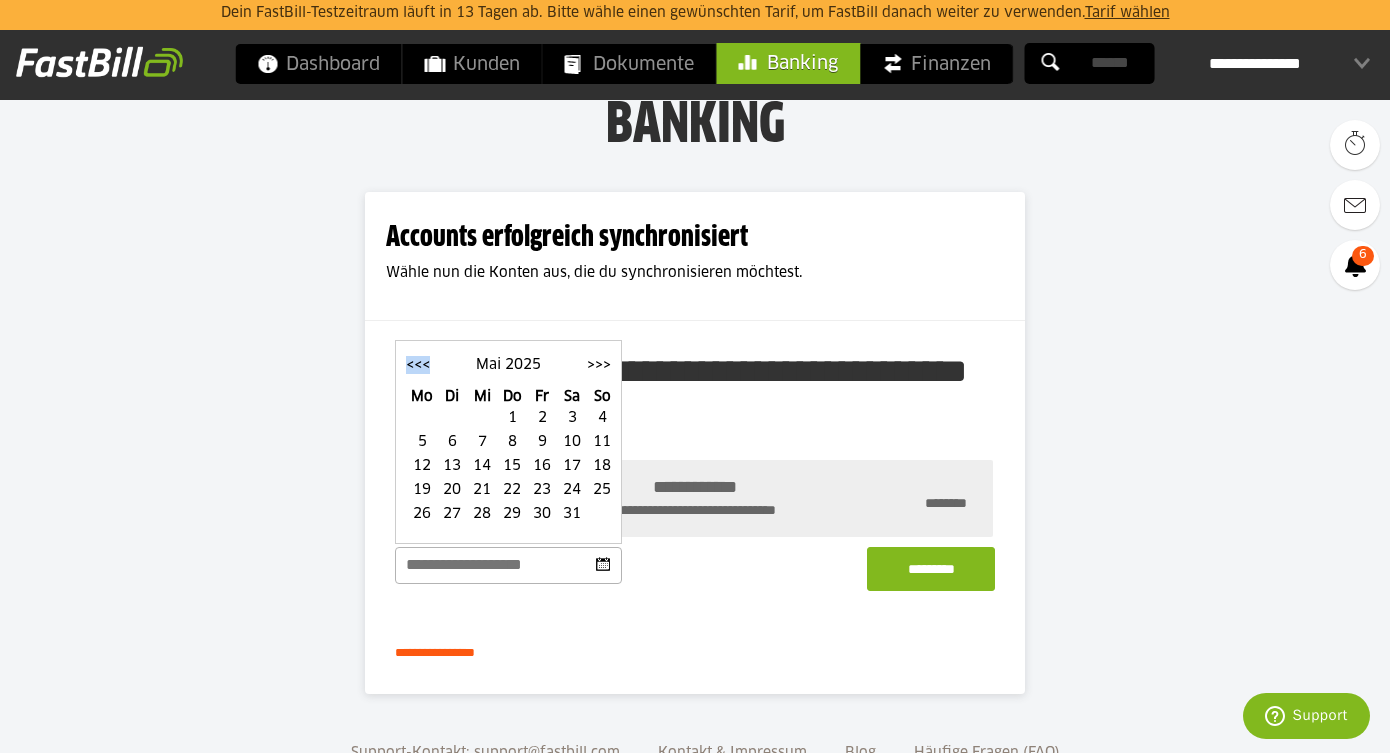 click on "<<<" at bounding box center (418, 365) 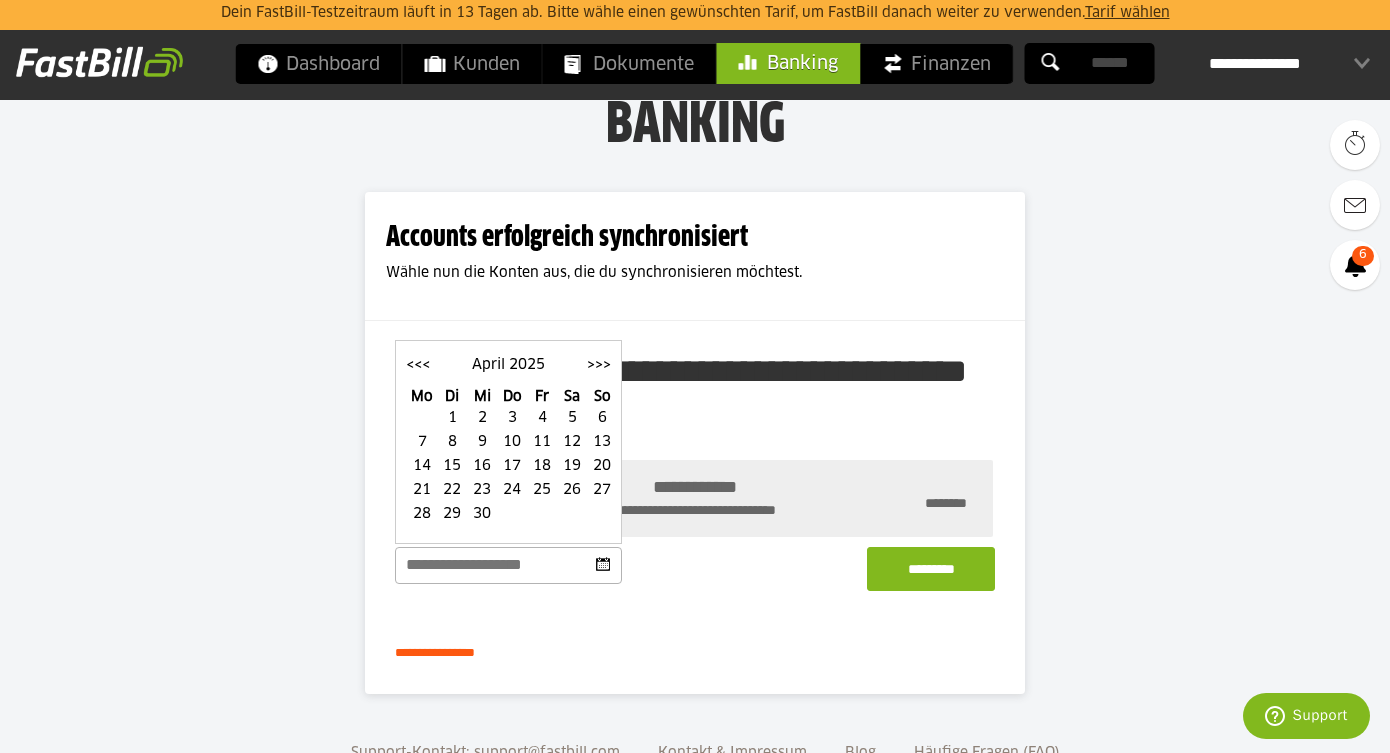 click on "<<<" at bounding box center (418, 365) 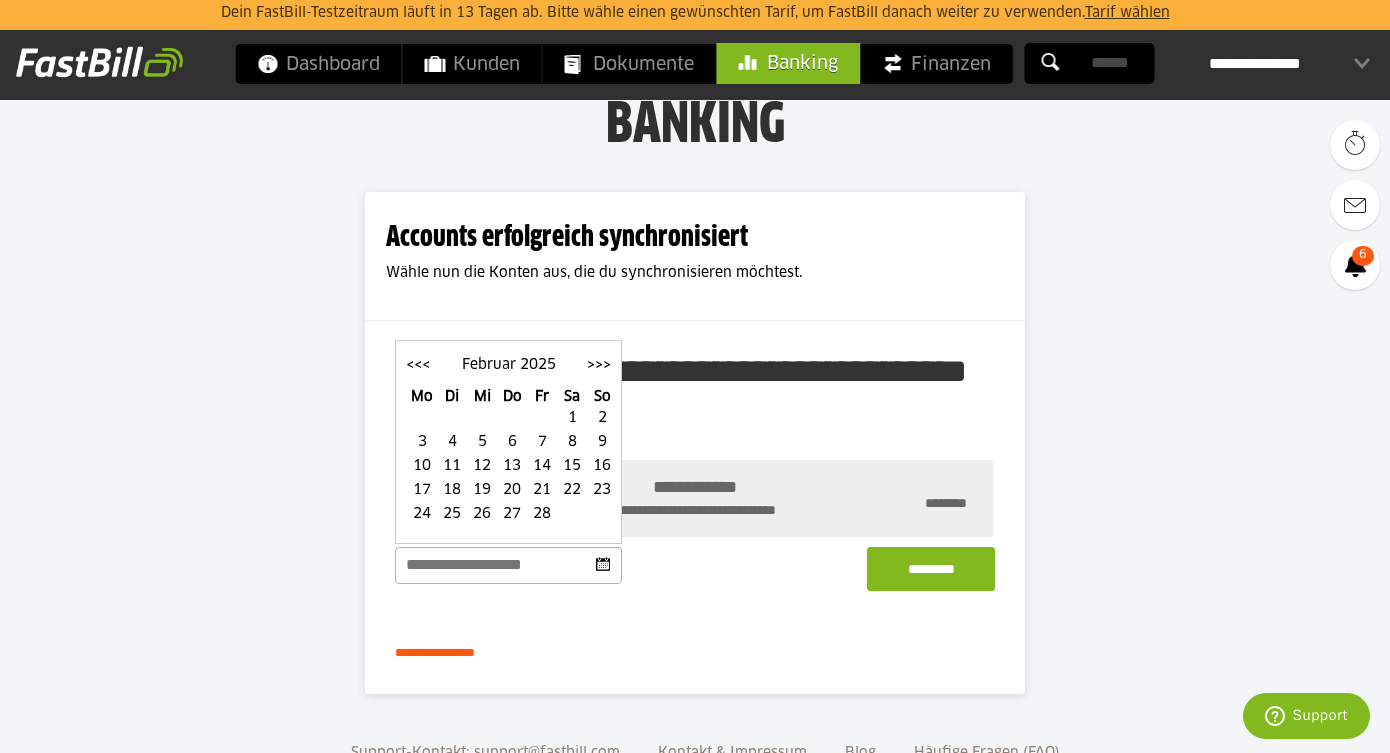 click on "<<<" at bounding box center (418, 365) 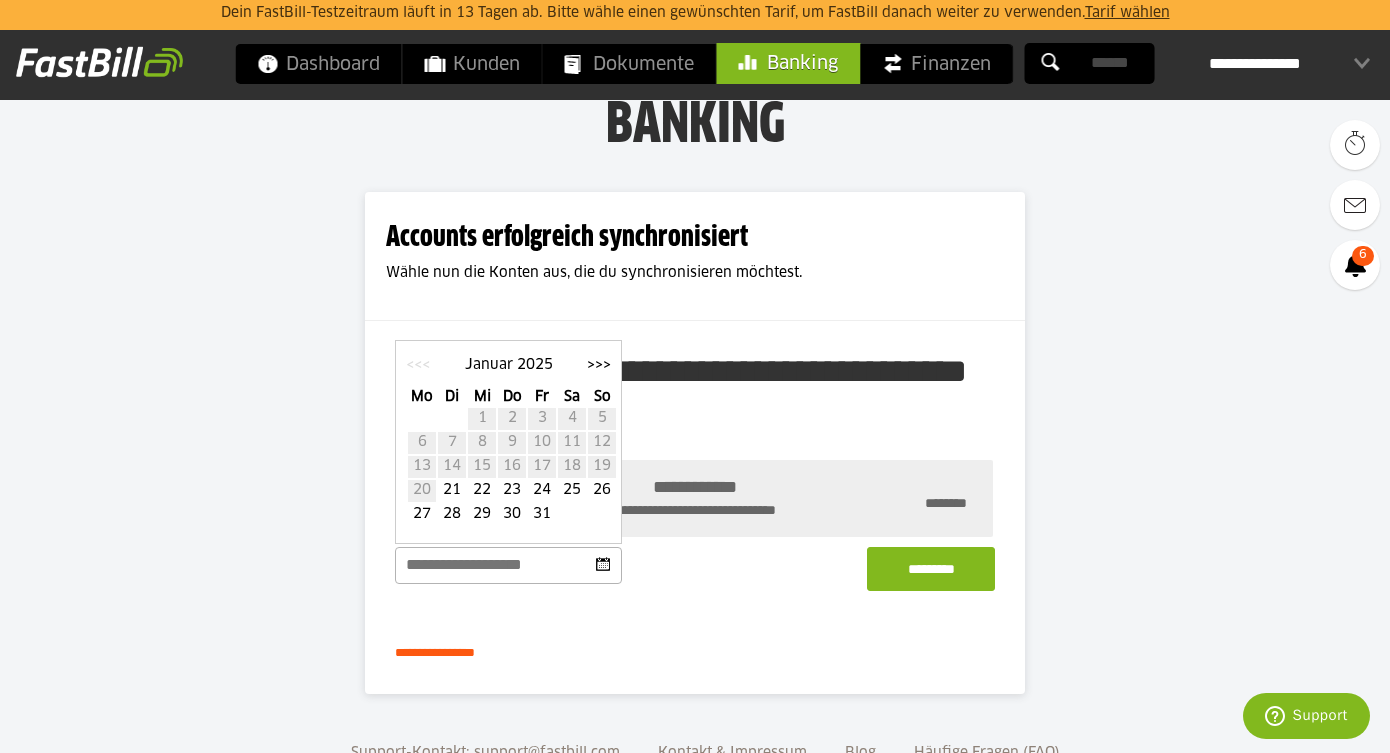 click on "31" at bounding box center (542, 514) 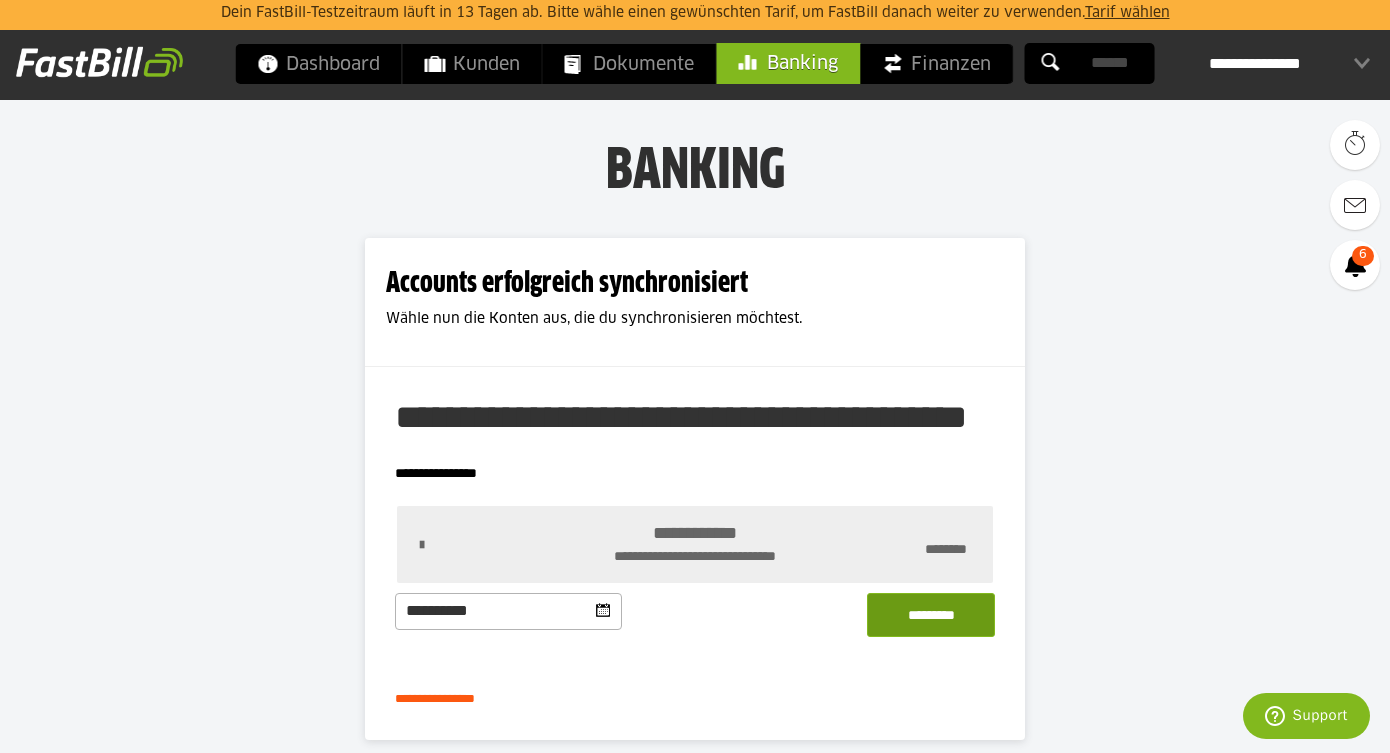 scroll, scrollTop: 0, scrollLeft: 0, axis: both 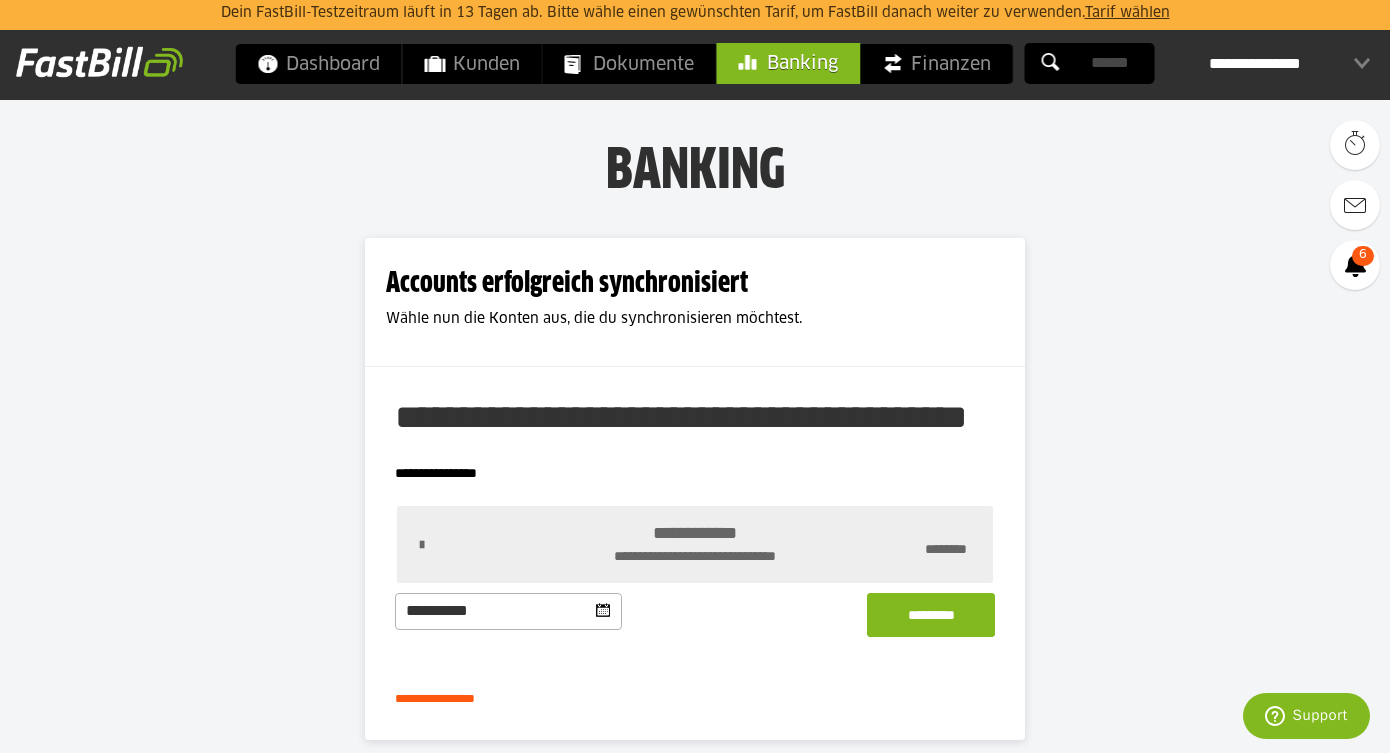 click on "**********" at bounding box center (508, 611) 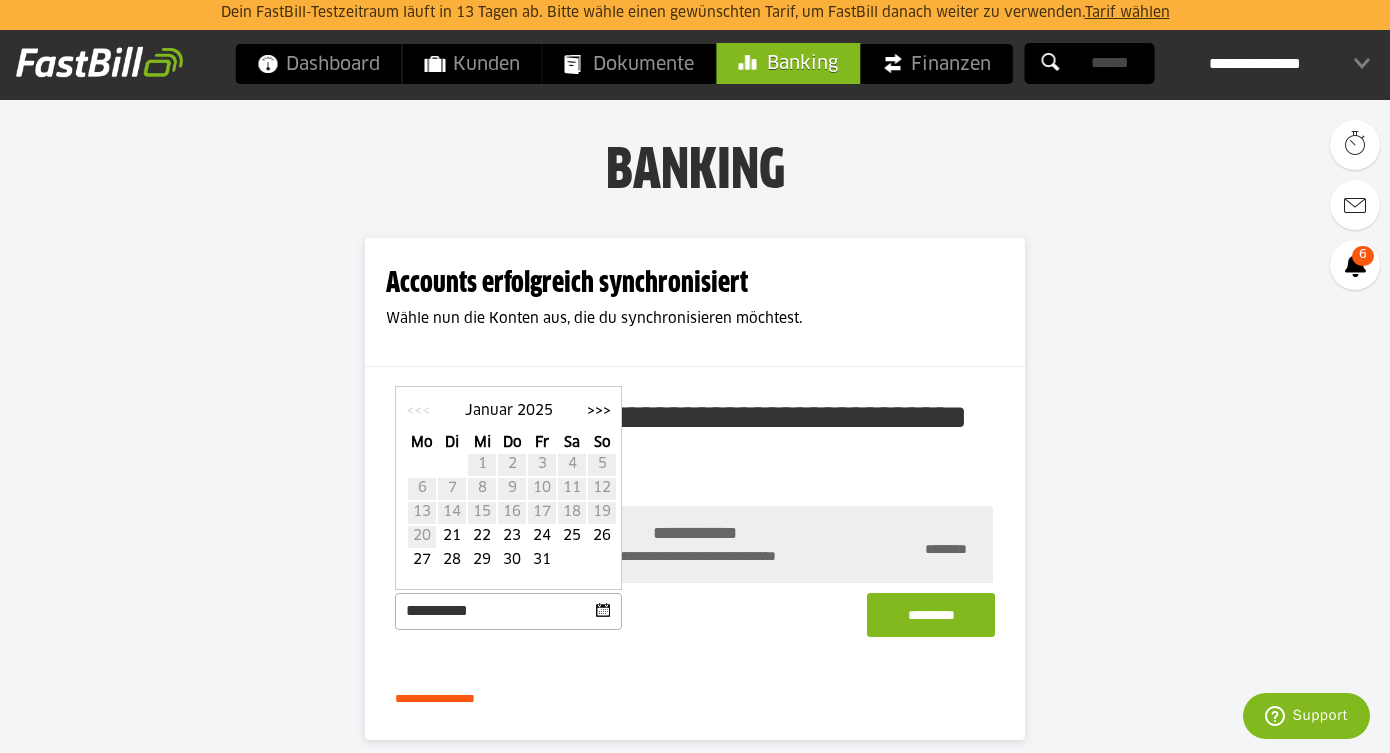 click on "1" at bounding box center (482, 465) 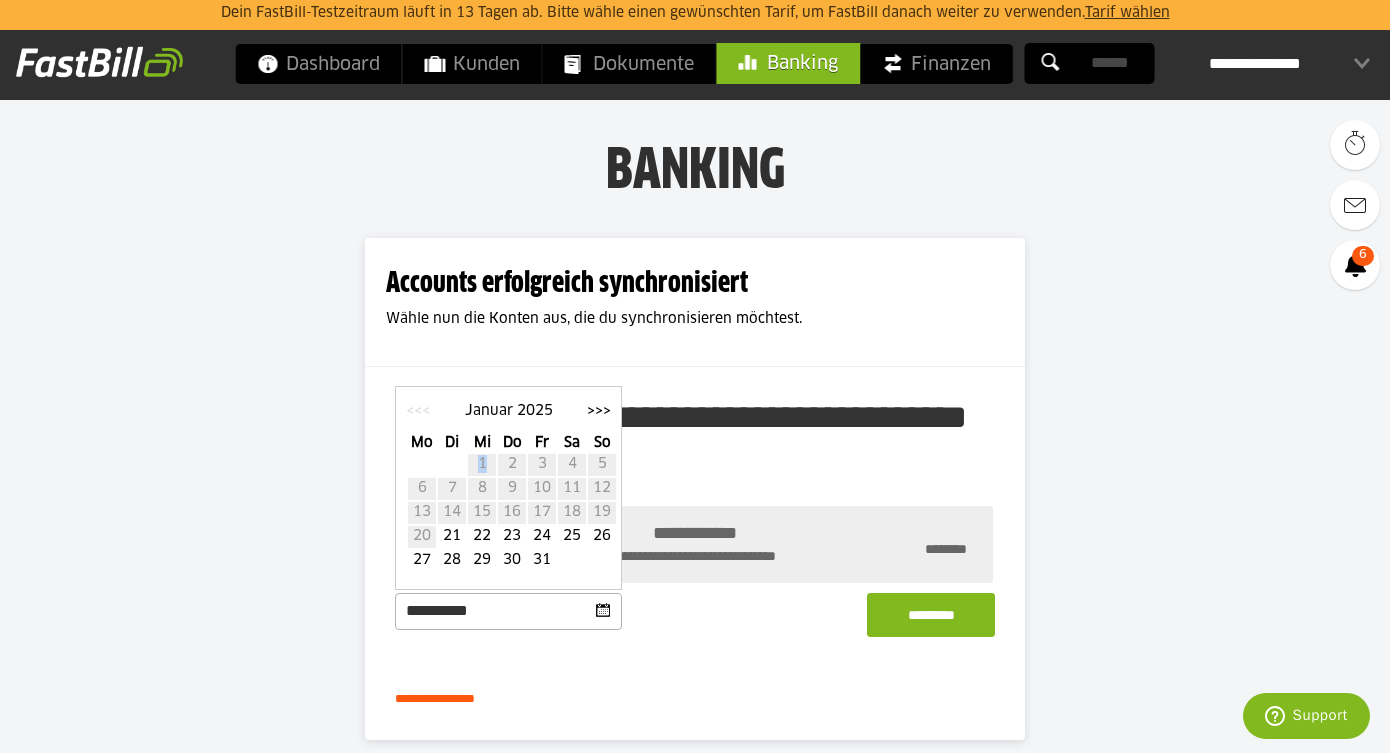 click on "1" at bounding box center [482, 465] 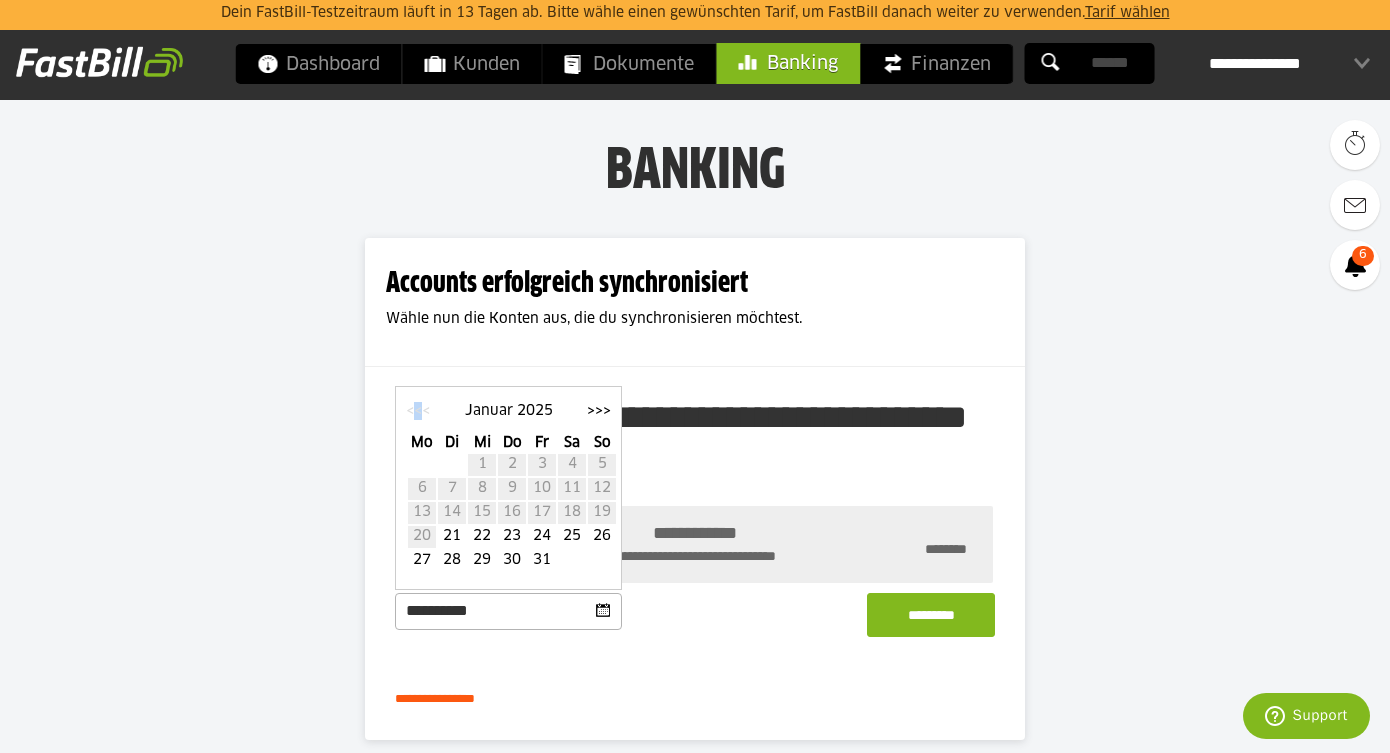 click on "<<<" at bounding box center [418, 411] 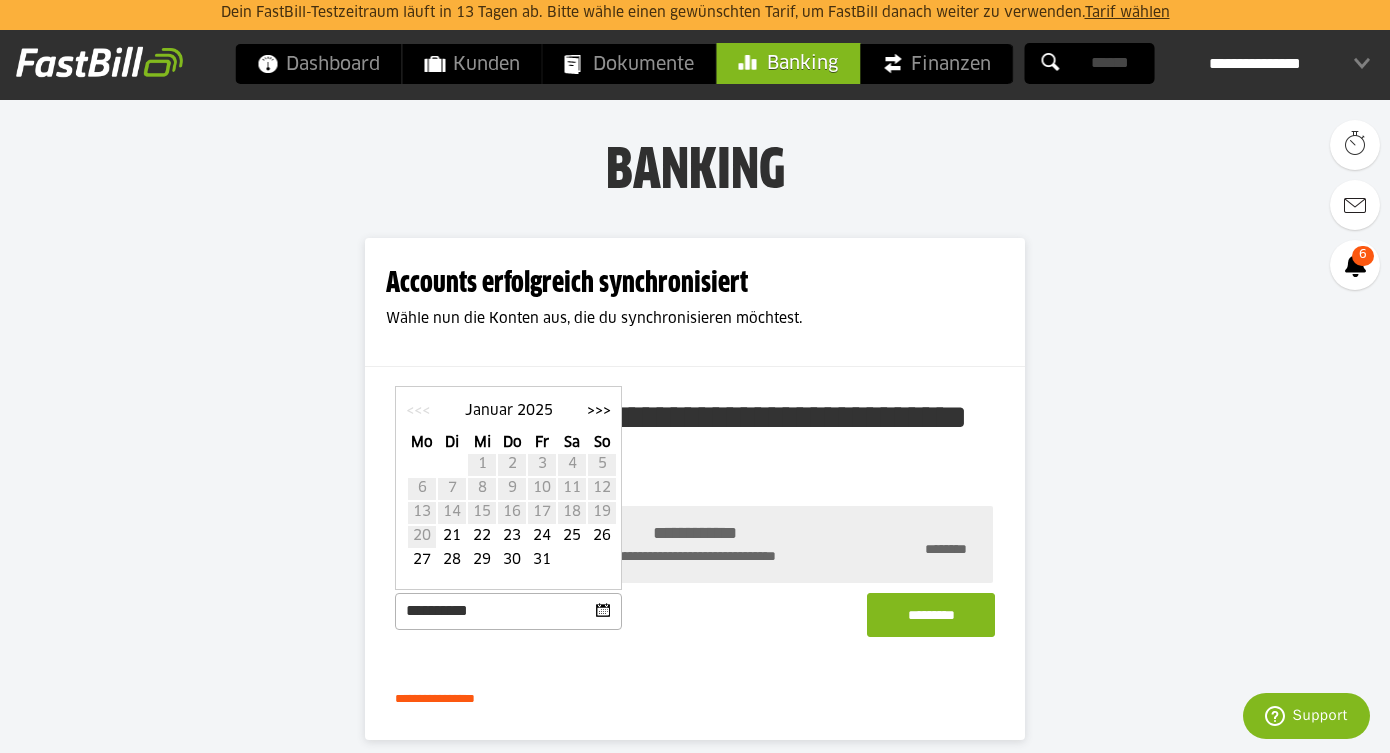 click on "<<<" at bounding box center (418, 411) 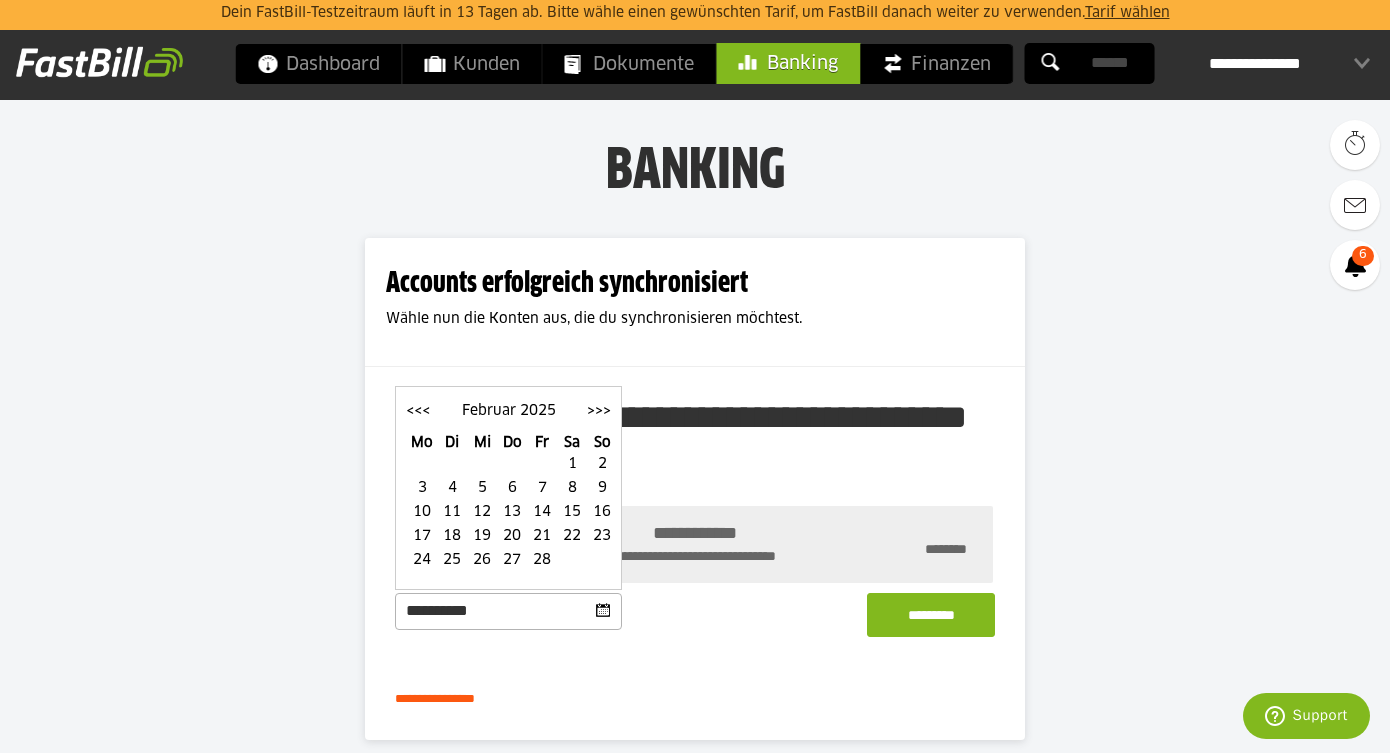click on "<<<" at bounding box center (418, 411) 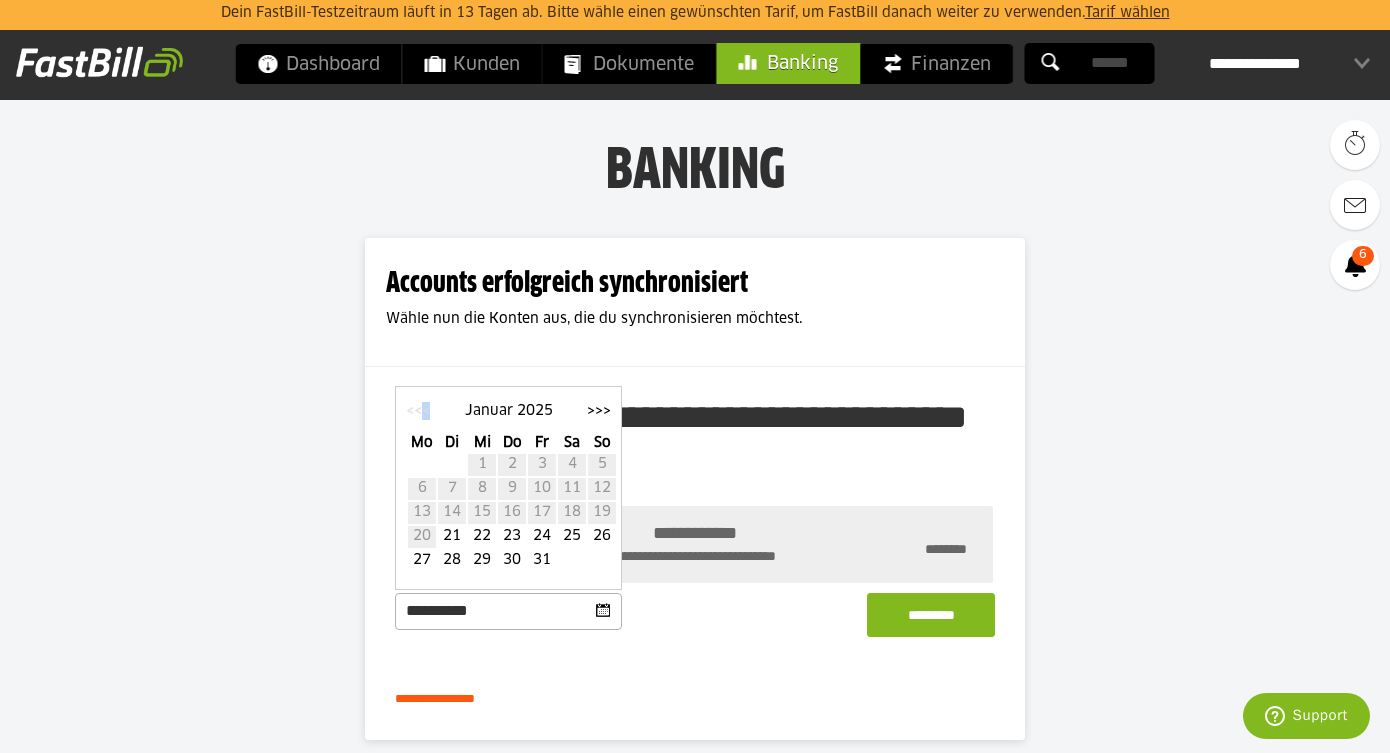 click on "<<<" at bounding box center (418, 411) 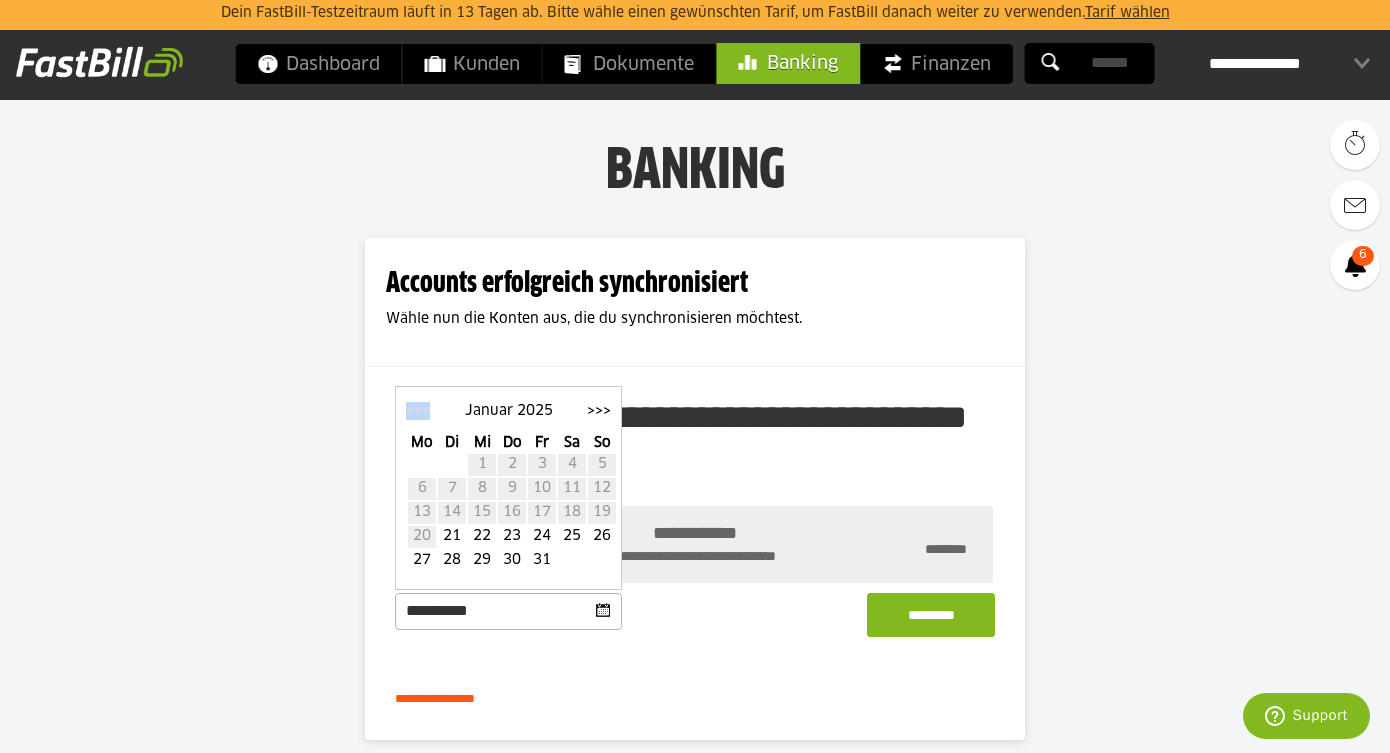 click on "<<<" at bounding box center [418, 411] 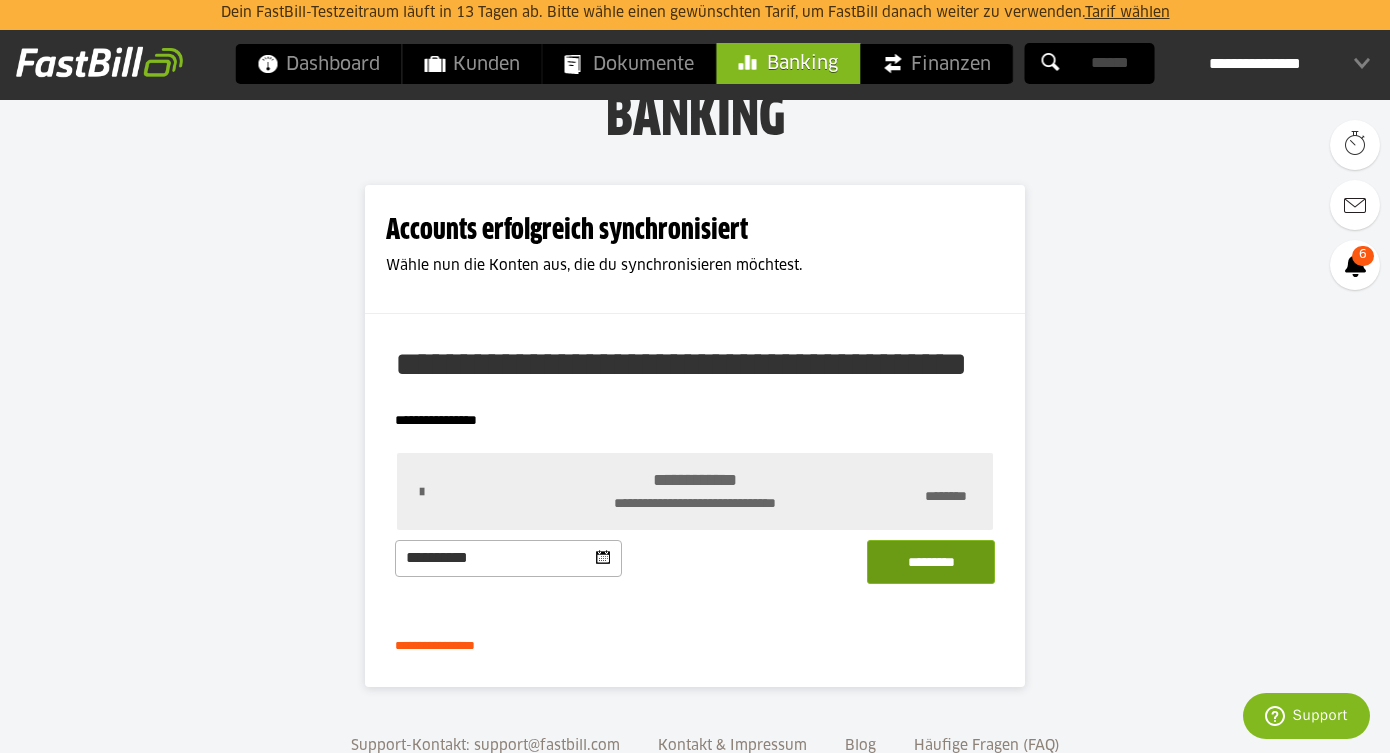 scroll, scrollTop: 54, scrollLeft: 0, axis: vertical 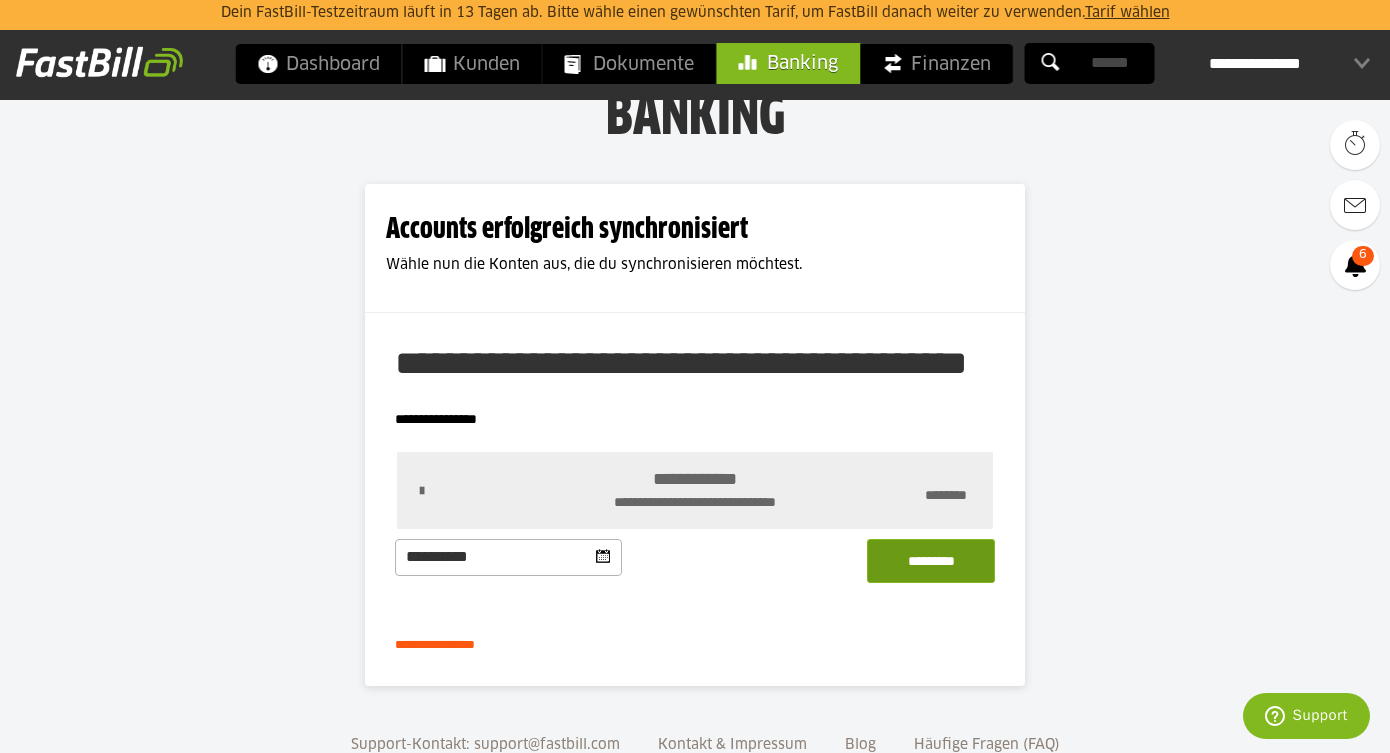 click on "*********" at bounding box center [931, 561] 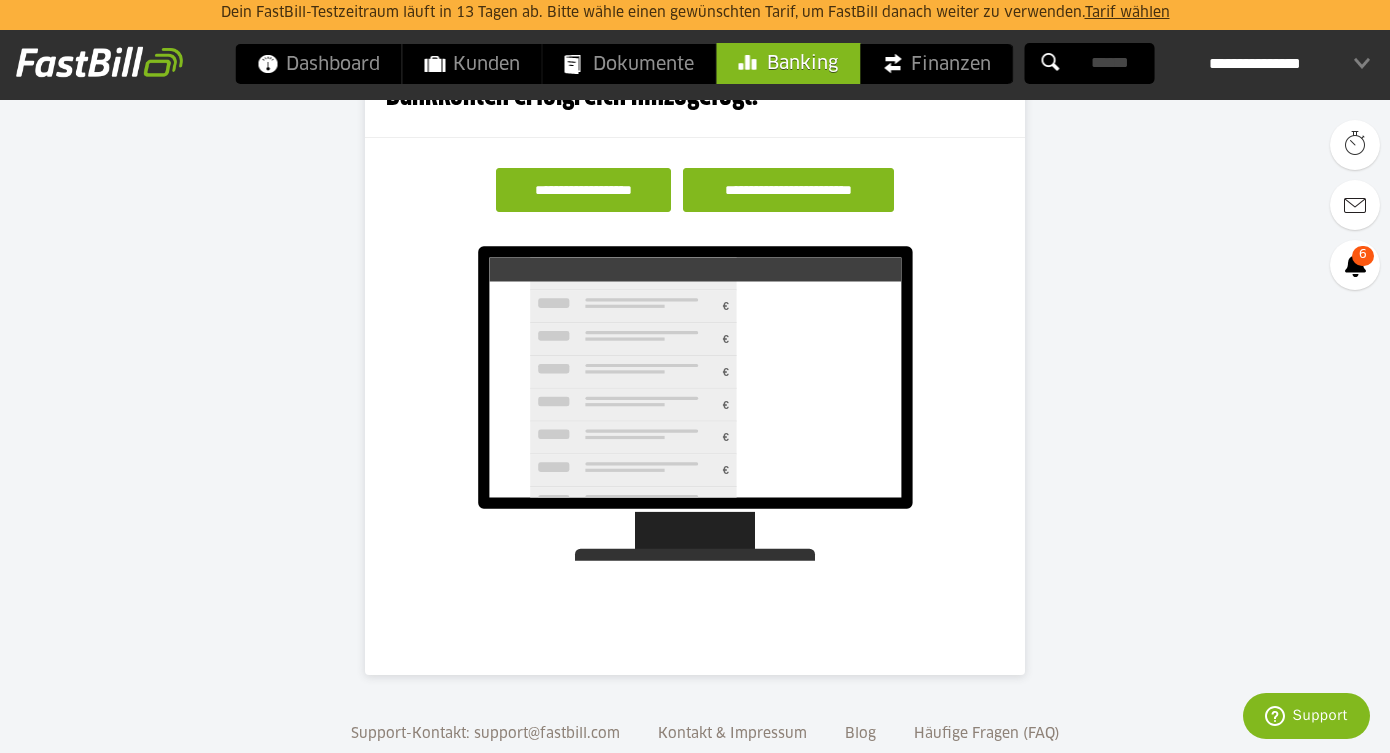 scroll, scrollTop: 166, scrollLeft: 0, axis: vertical 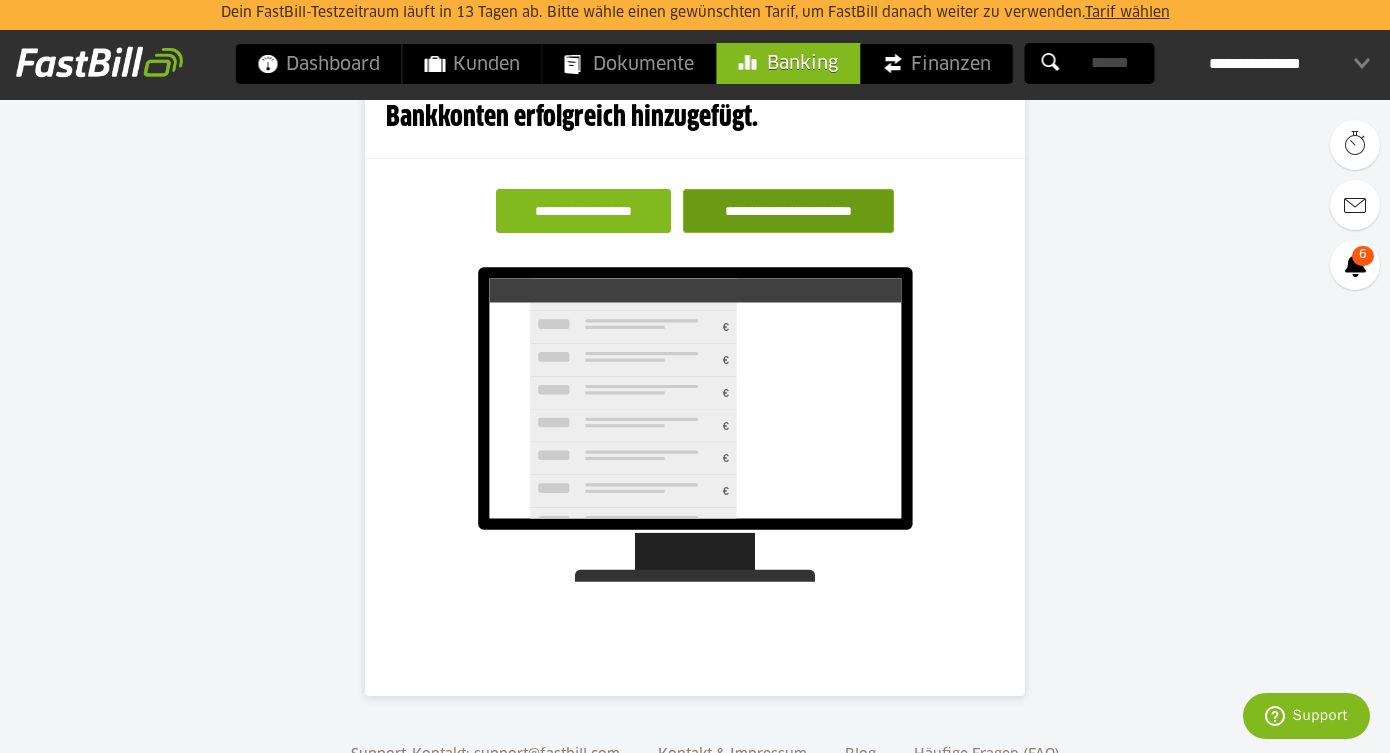 click on "**********" at bounding box center (788, 211) 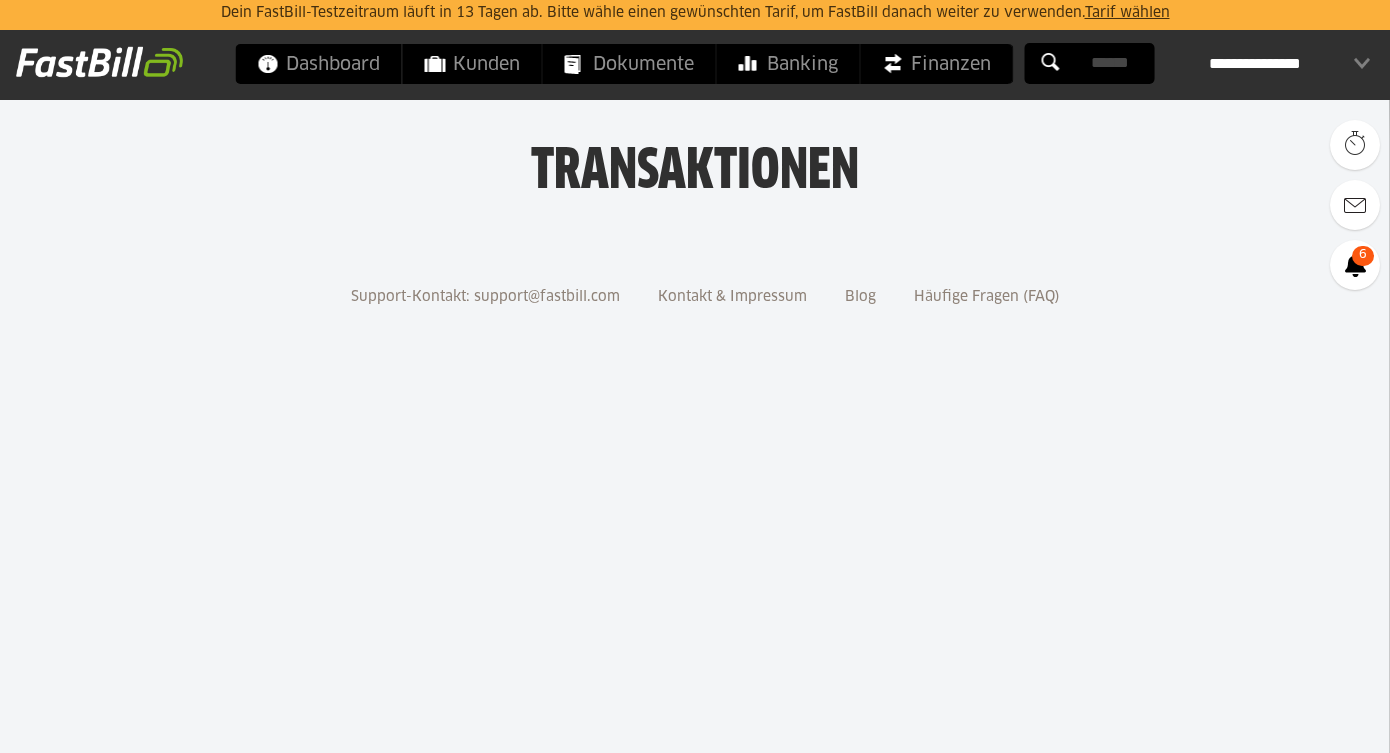 scroll, scrollTop: 2, scrollLeft: 0, axis: vertical 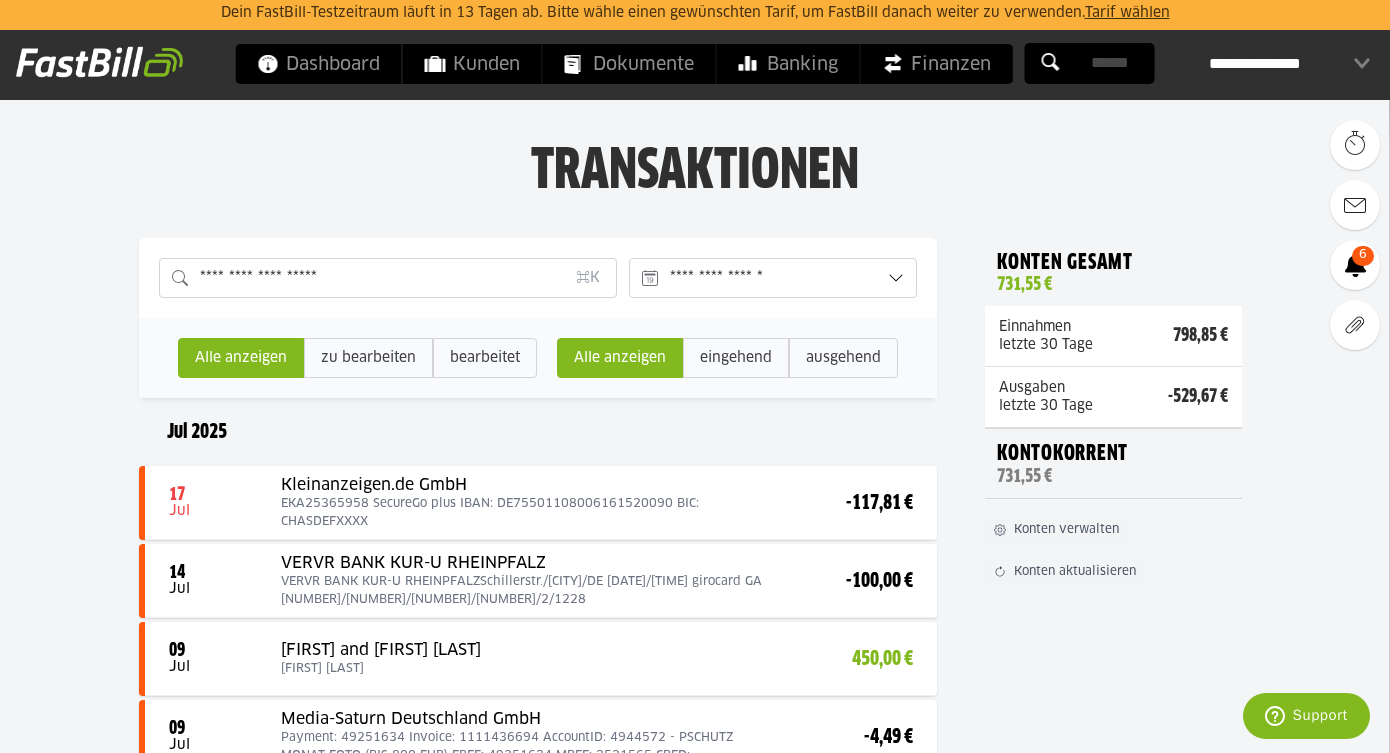 click on "**********" 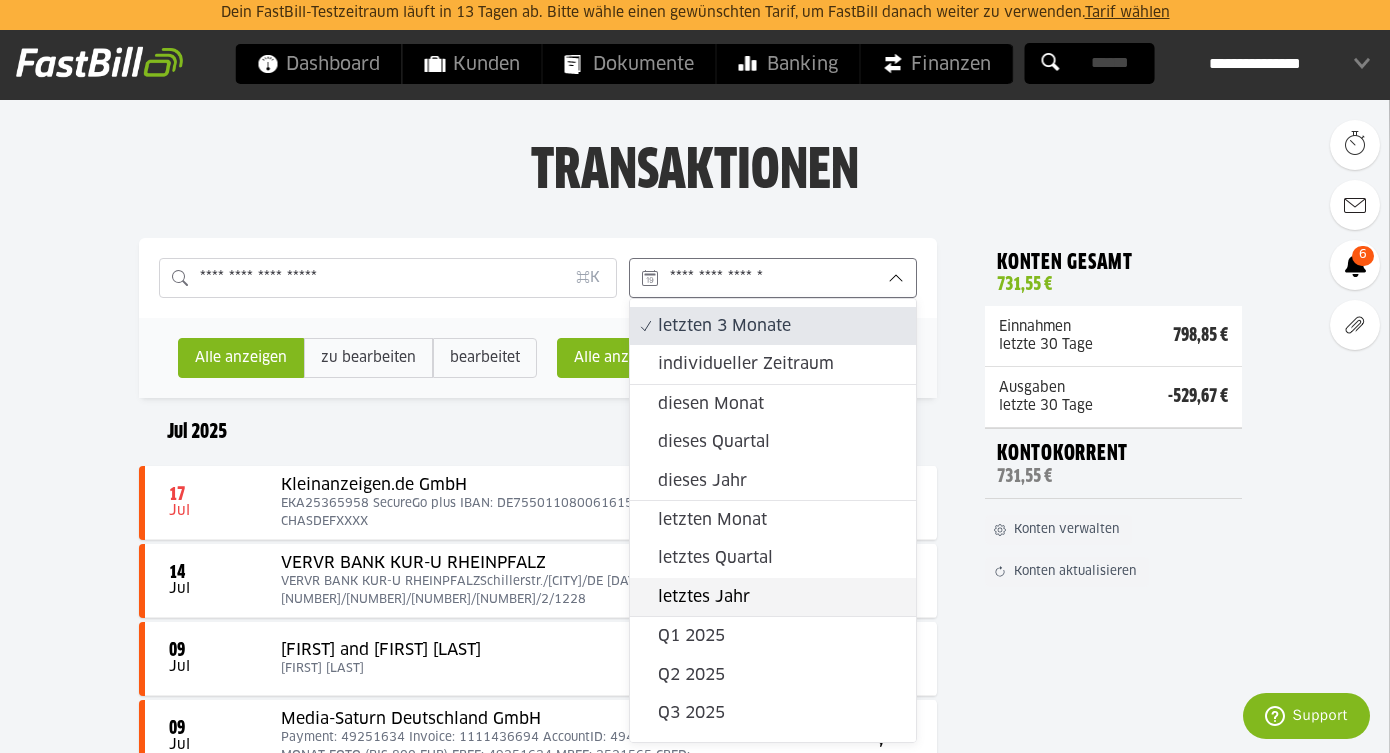 scroll, scrollTop: 32, scrollLeft: 0, axis: vertical 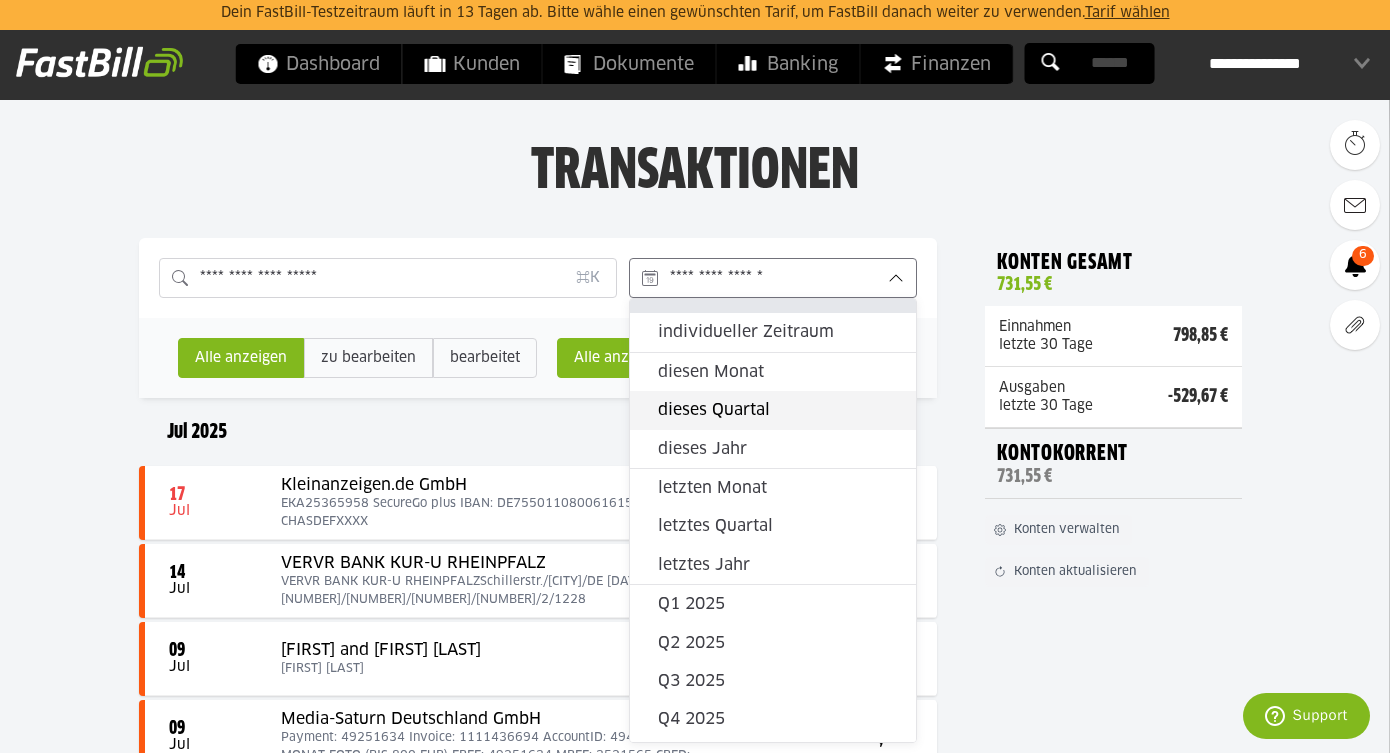 click on "dieses Quartal" 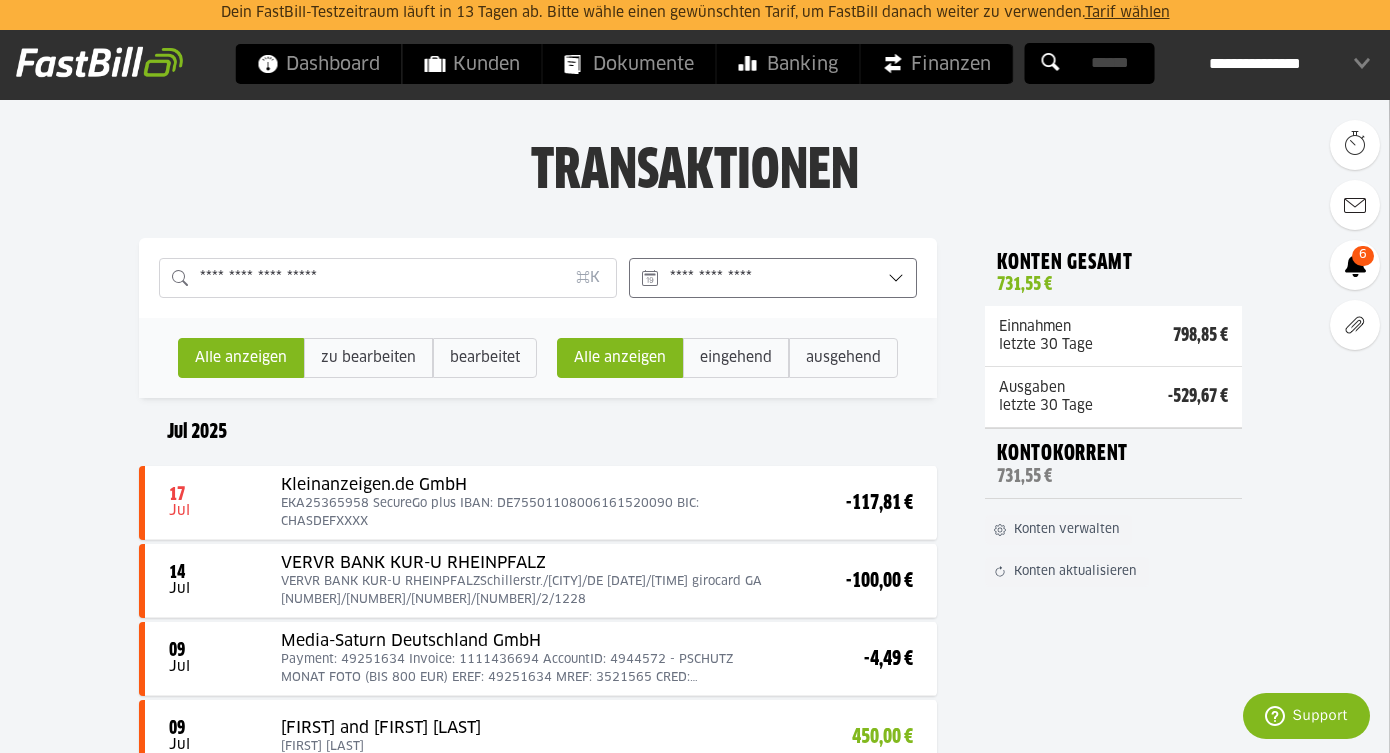 click on "**********" 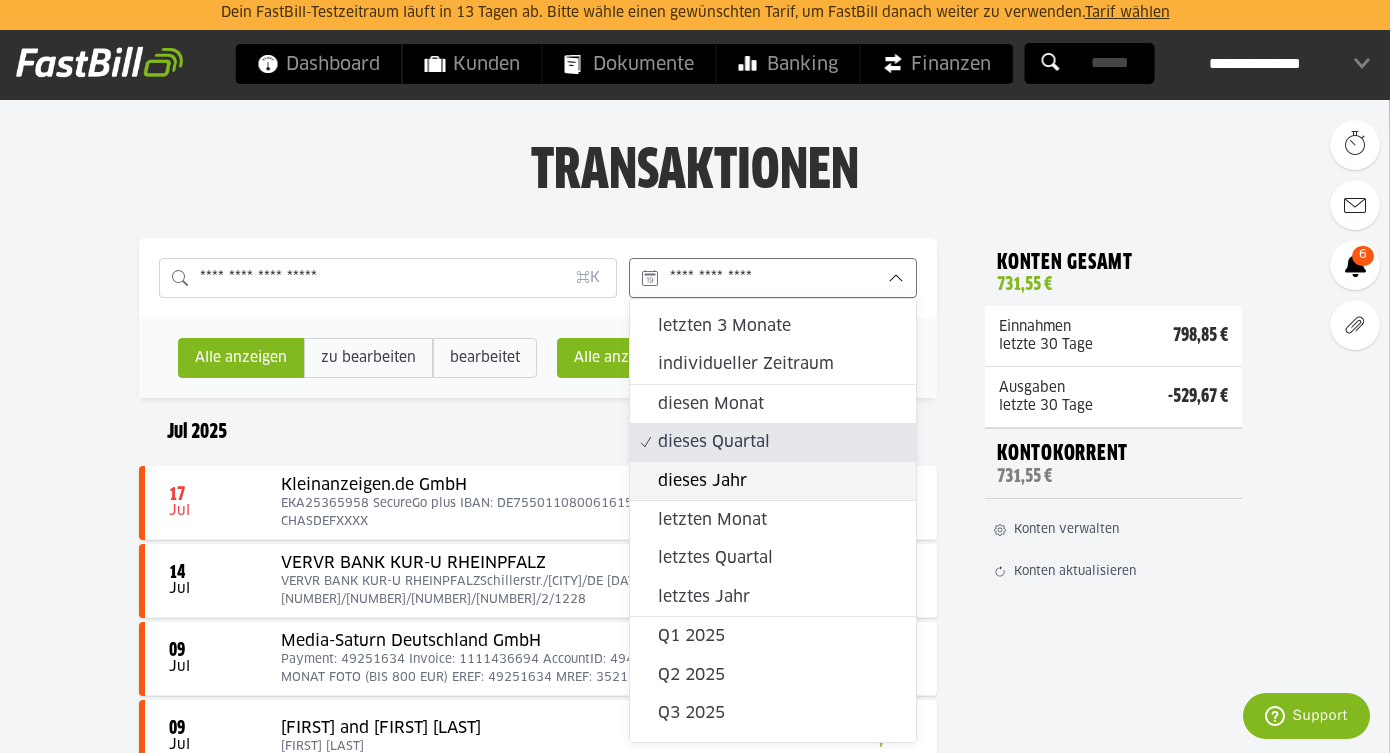 click on "dieses Jahr" 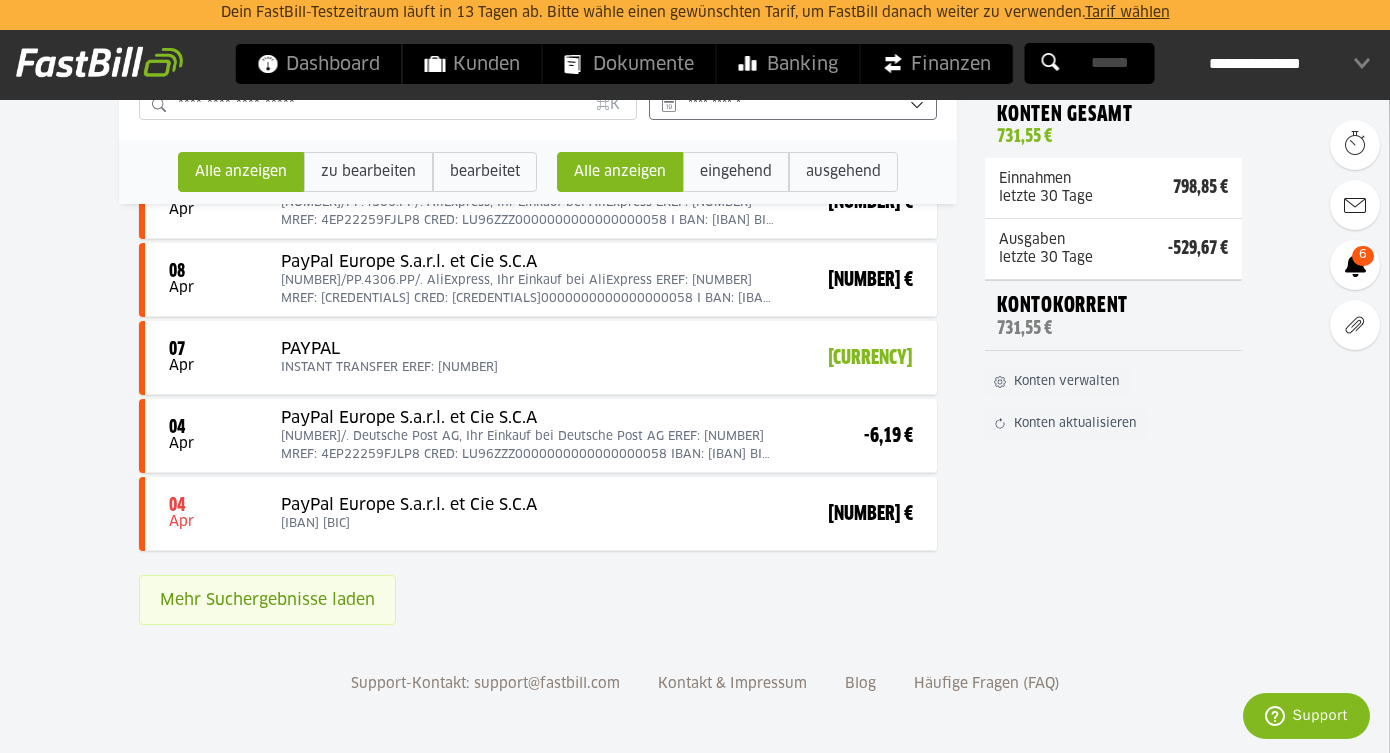 click on "Mehr Suchergebnisse laden" at bounding box center [267, 600] 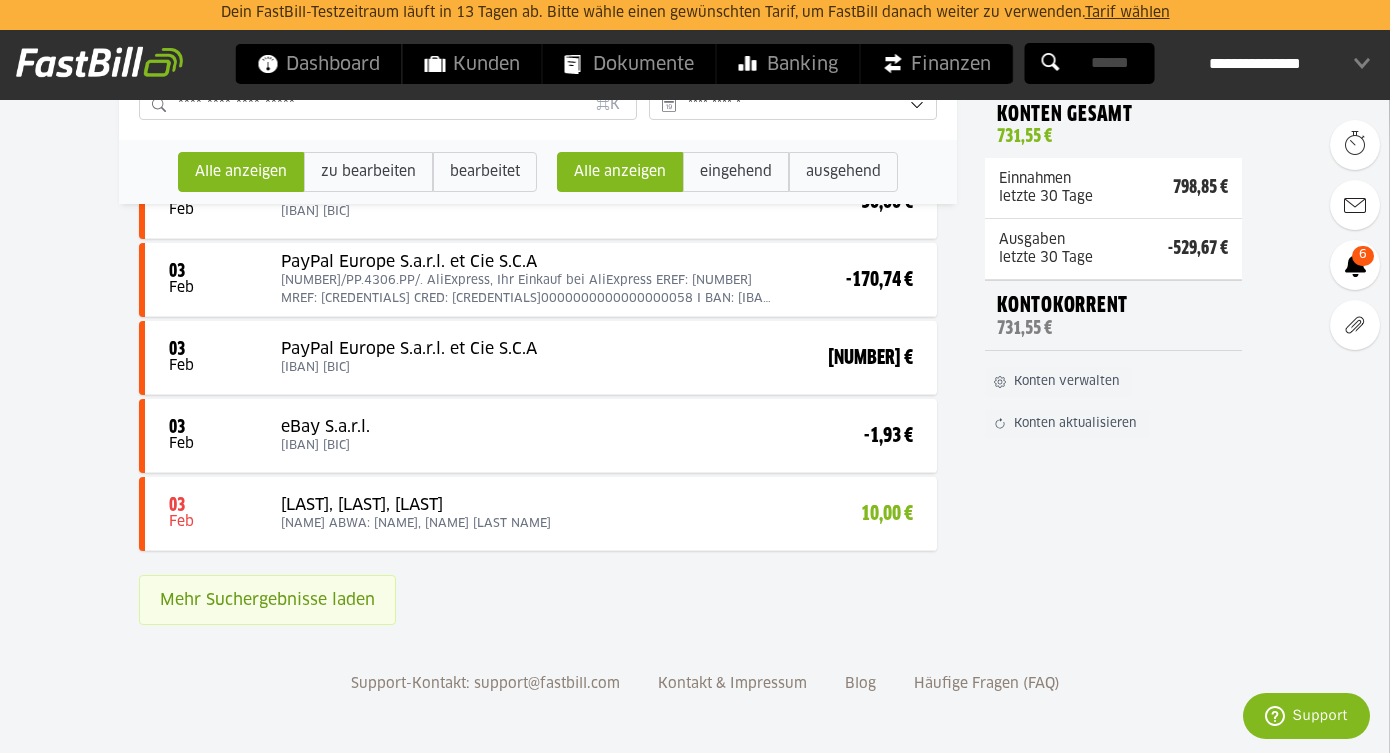 click on "Mehr Suchergebnisse laden" at bounding box center [267, 600] 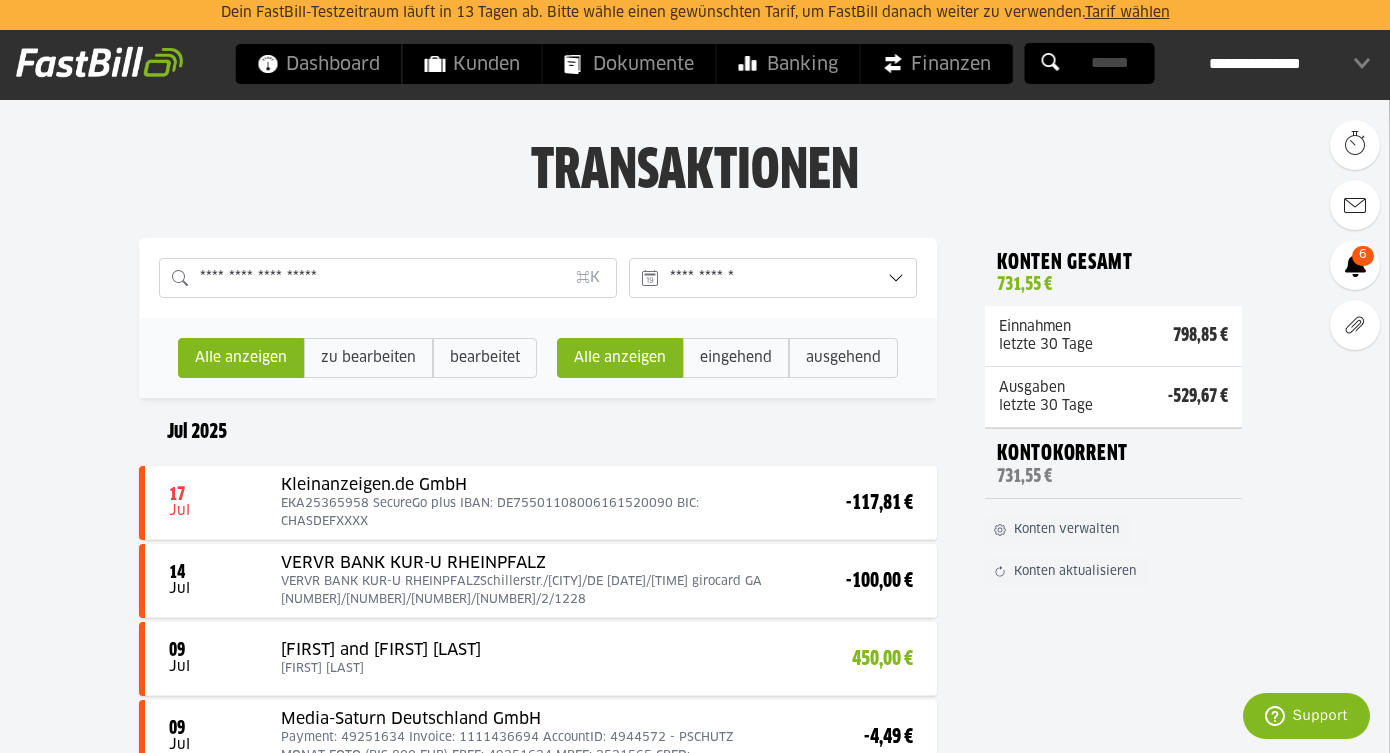 scroll, scrollTop: 0, scrollLeft: 0, axis: both 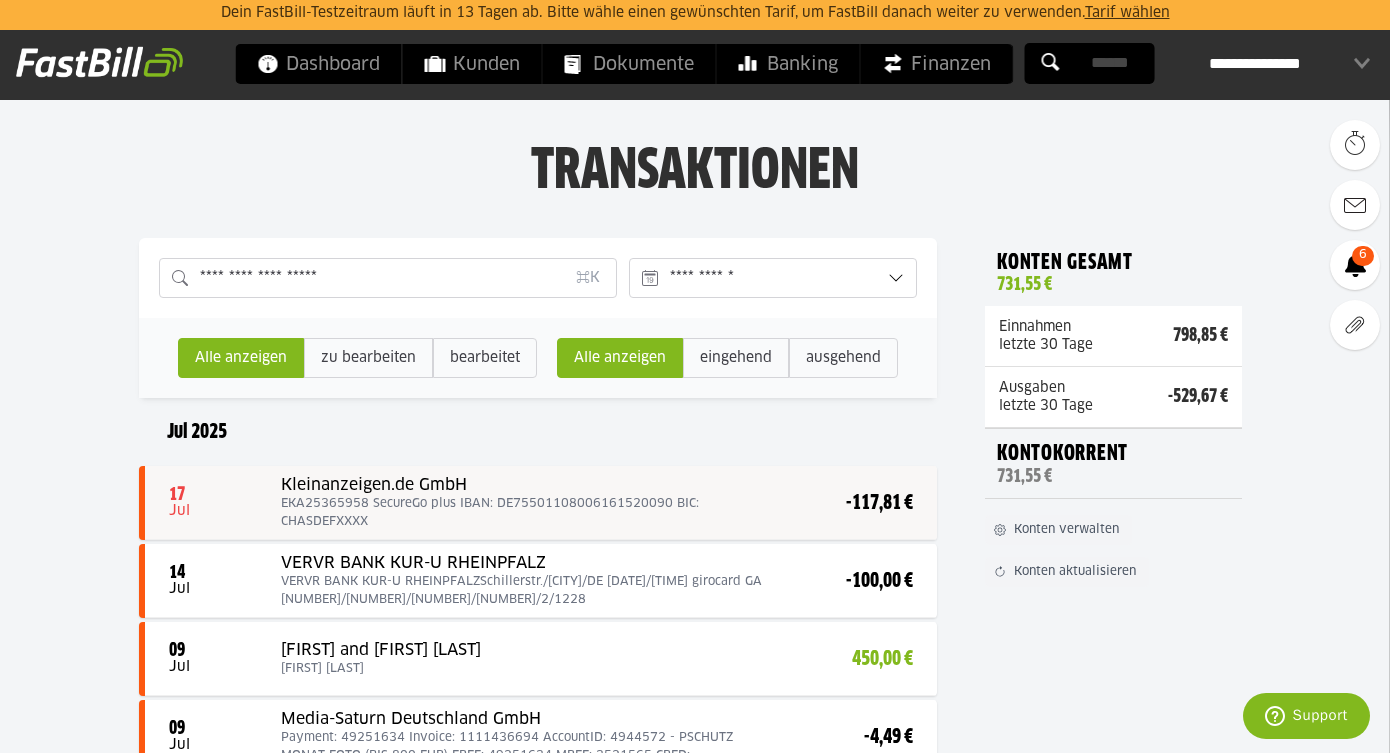 click at bounding box center [541, 503] 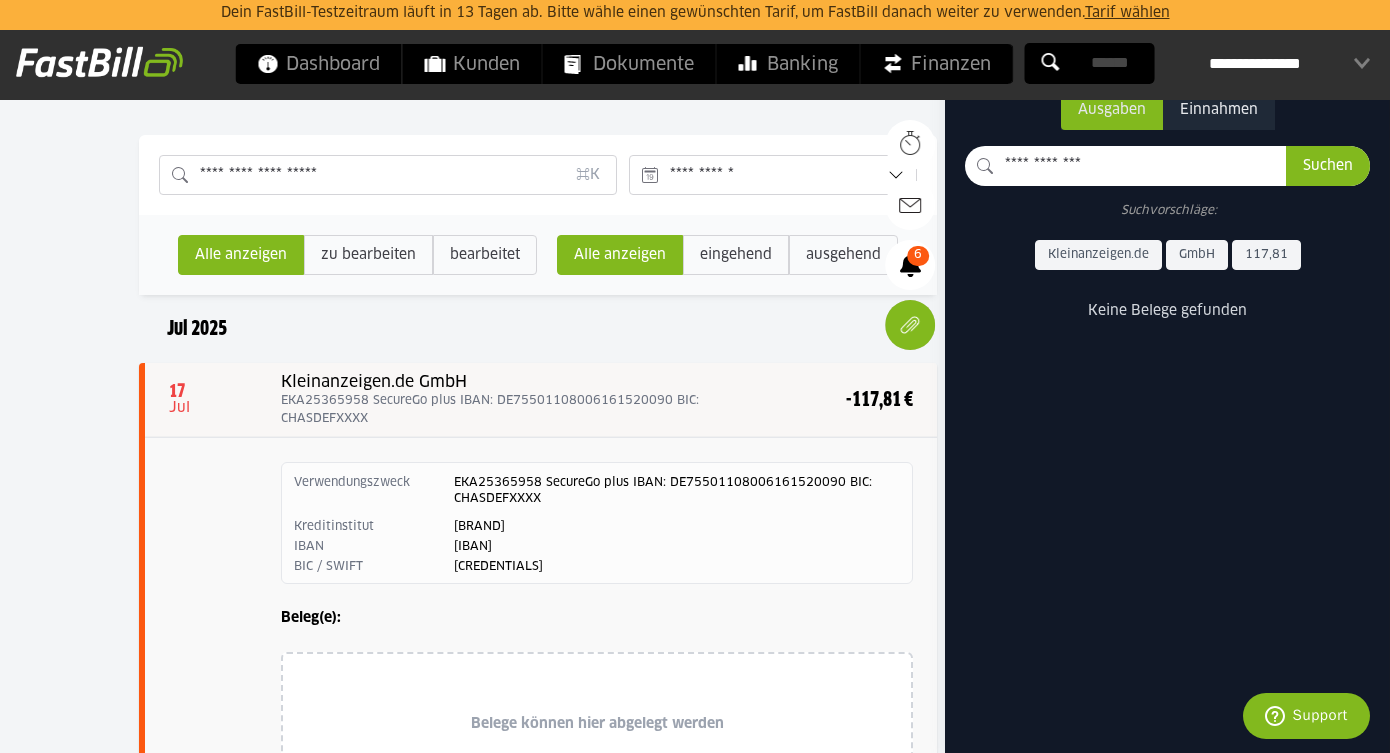 scroll, scrollTop: 107, scrollLeft: 0, axis: vertical 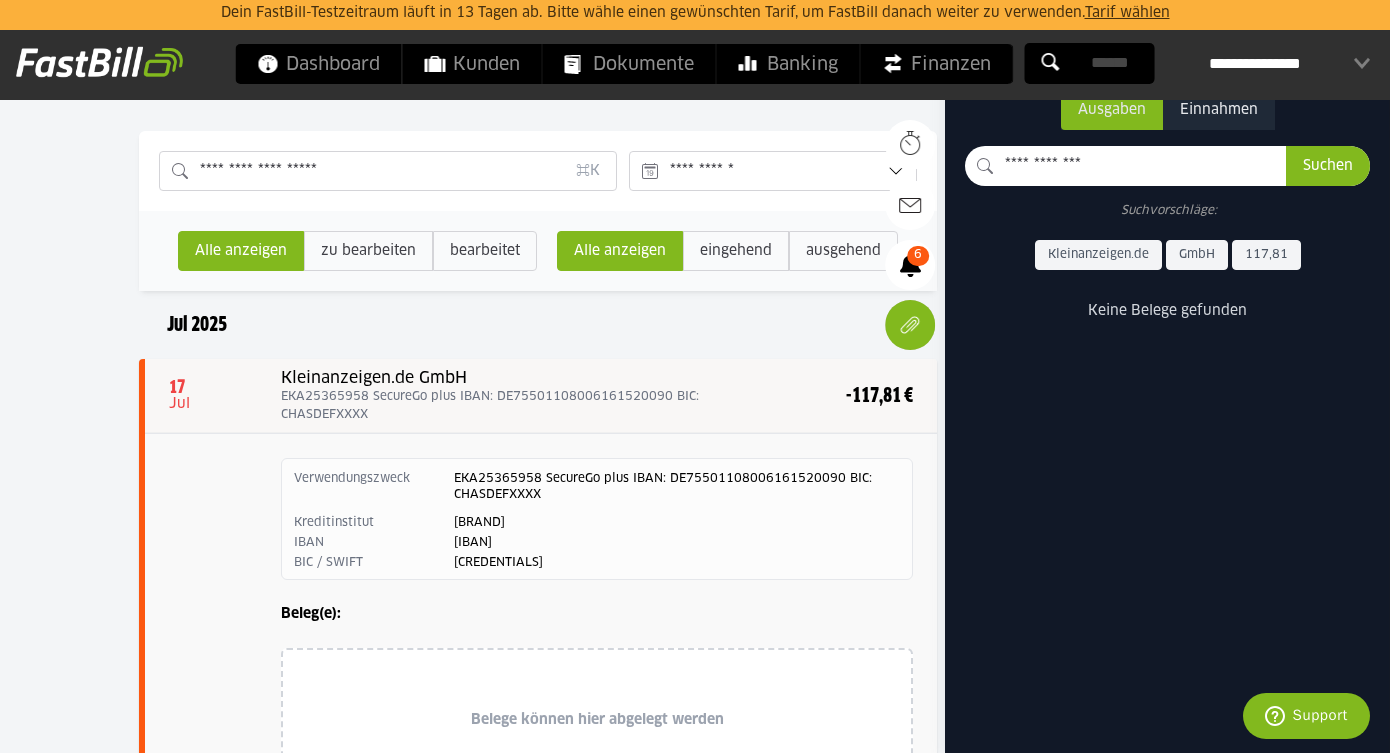 click at bounding box center [541, 396] 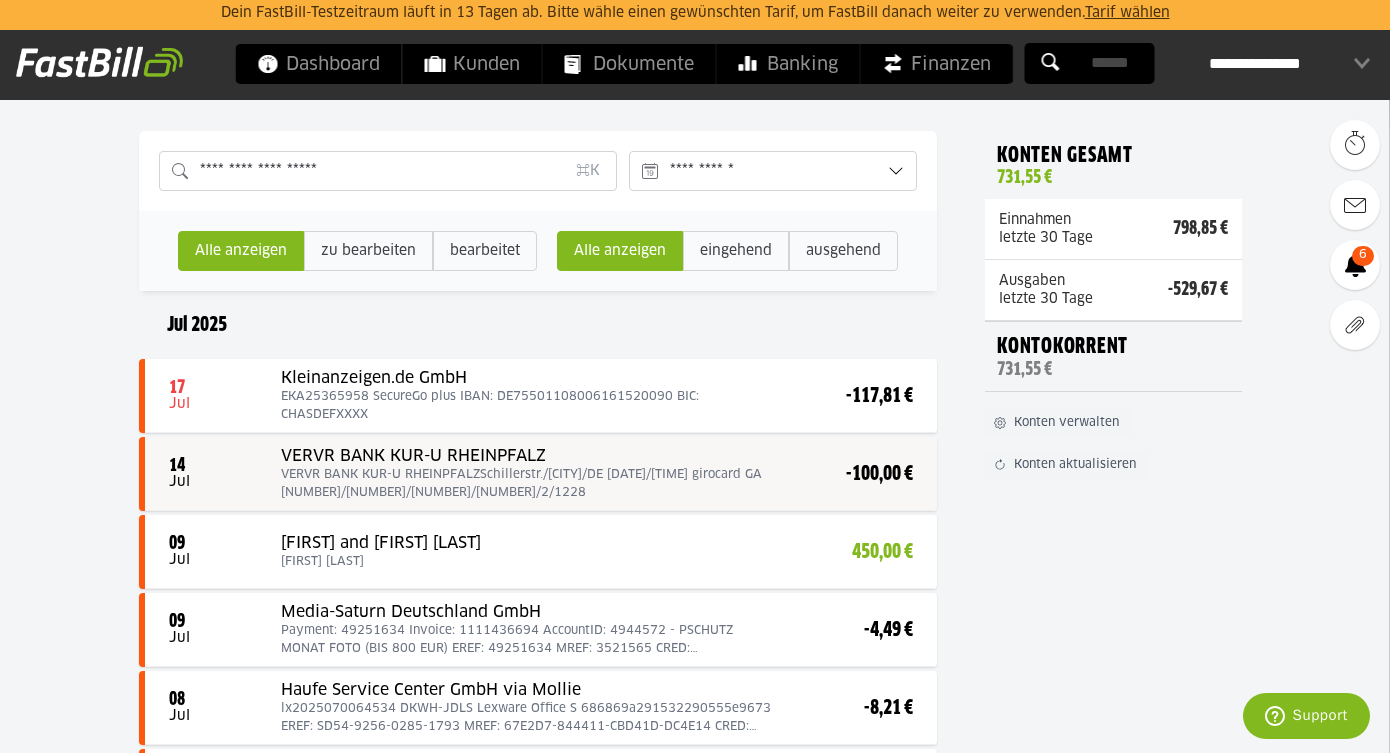 click at bounding box center (541, 474) 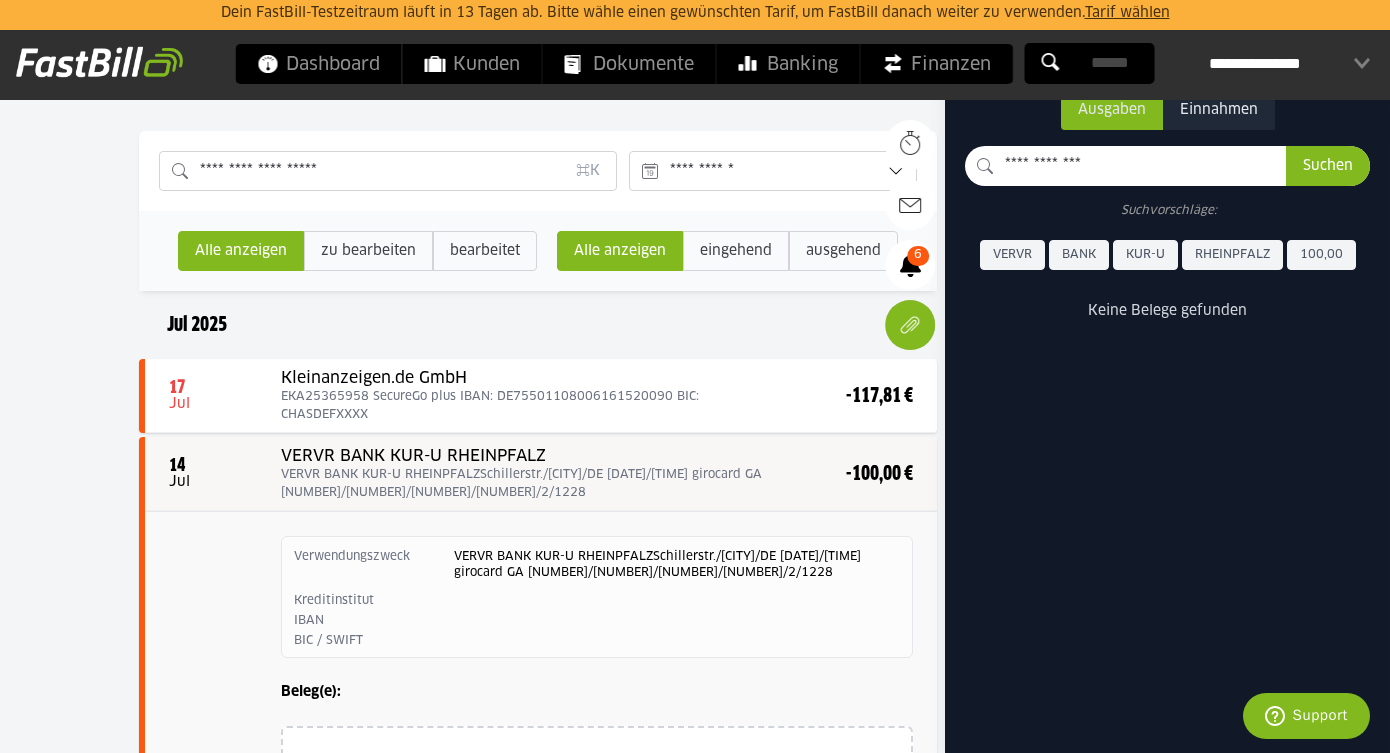 click at bounding box center (541, 474) 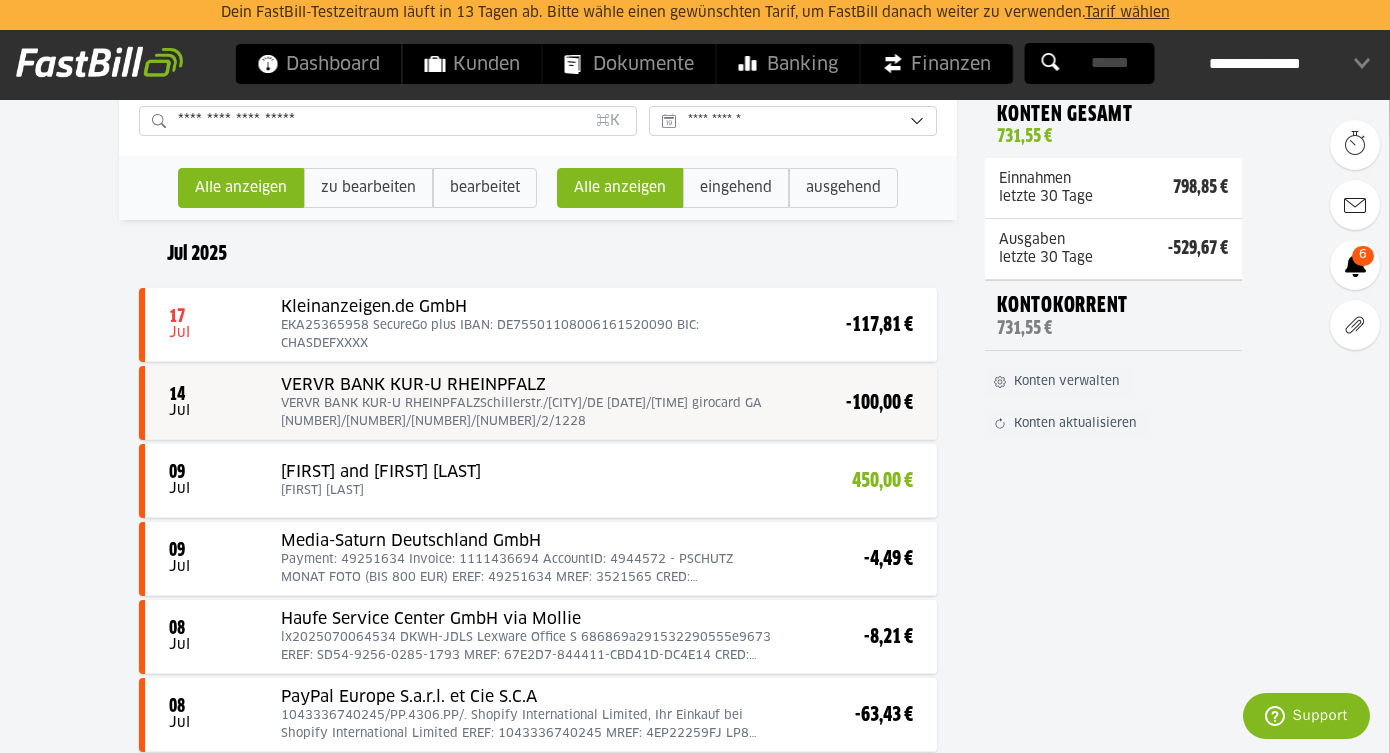 scroll, scrollTop: 212, scrollLeft: 0, axis: vertical 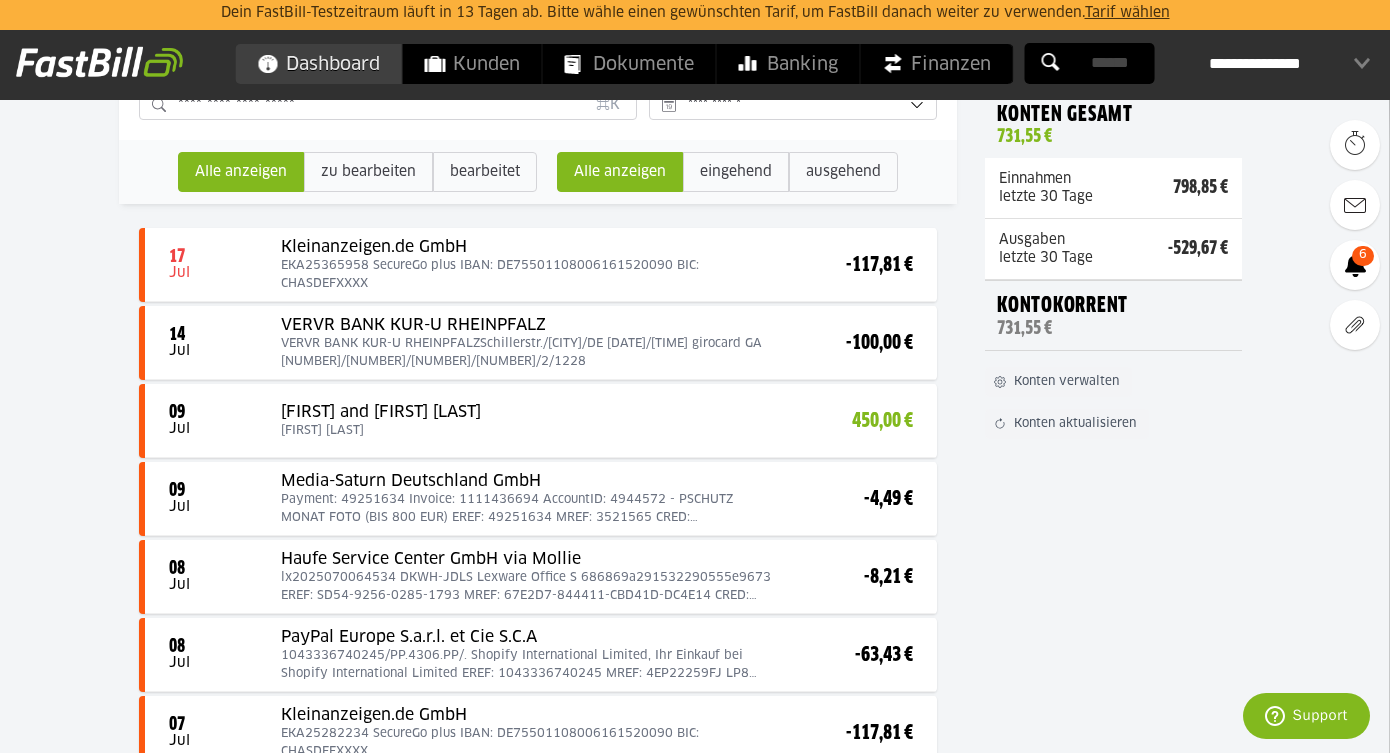 click on "Dashboard" at bounding box center (319, 64) 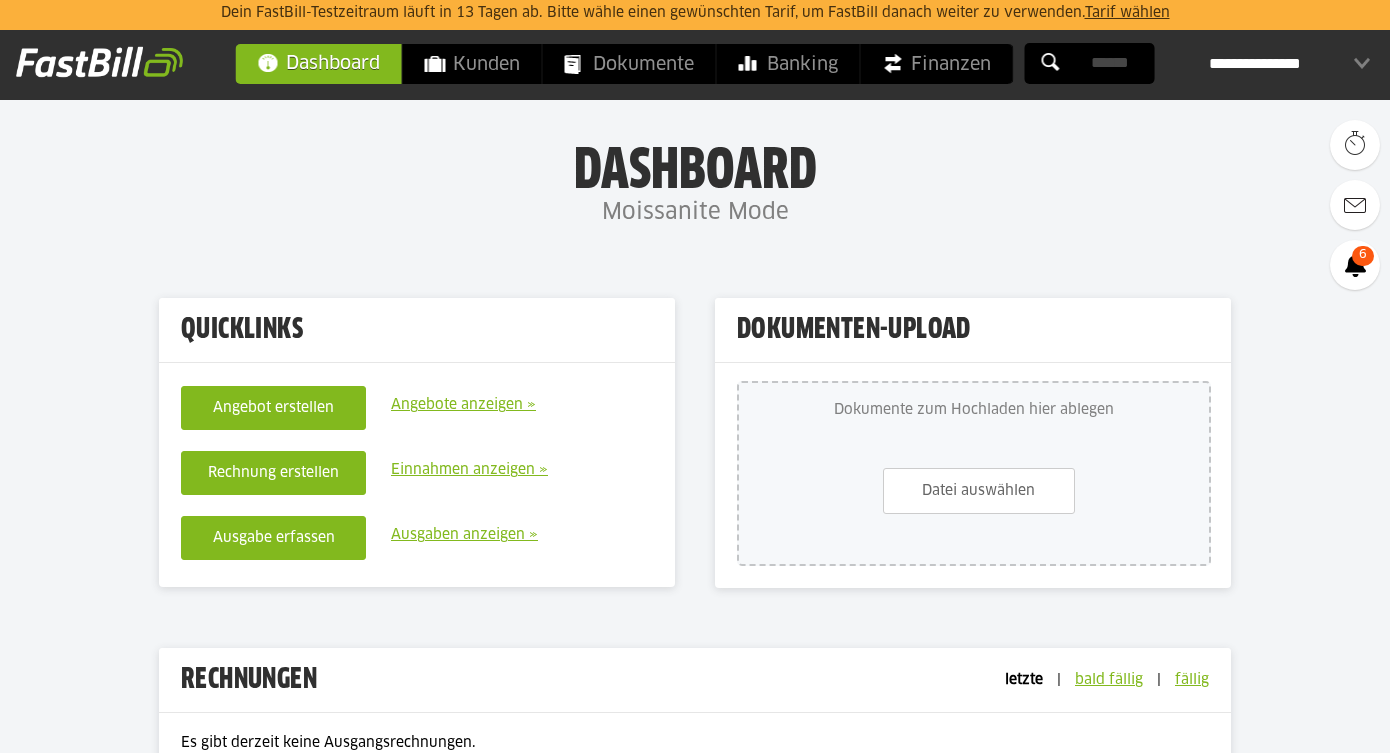 scroll, scrollTop: 0, scrollLeft: 0, axis: both 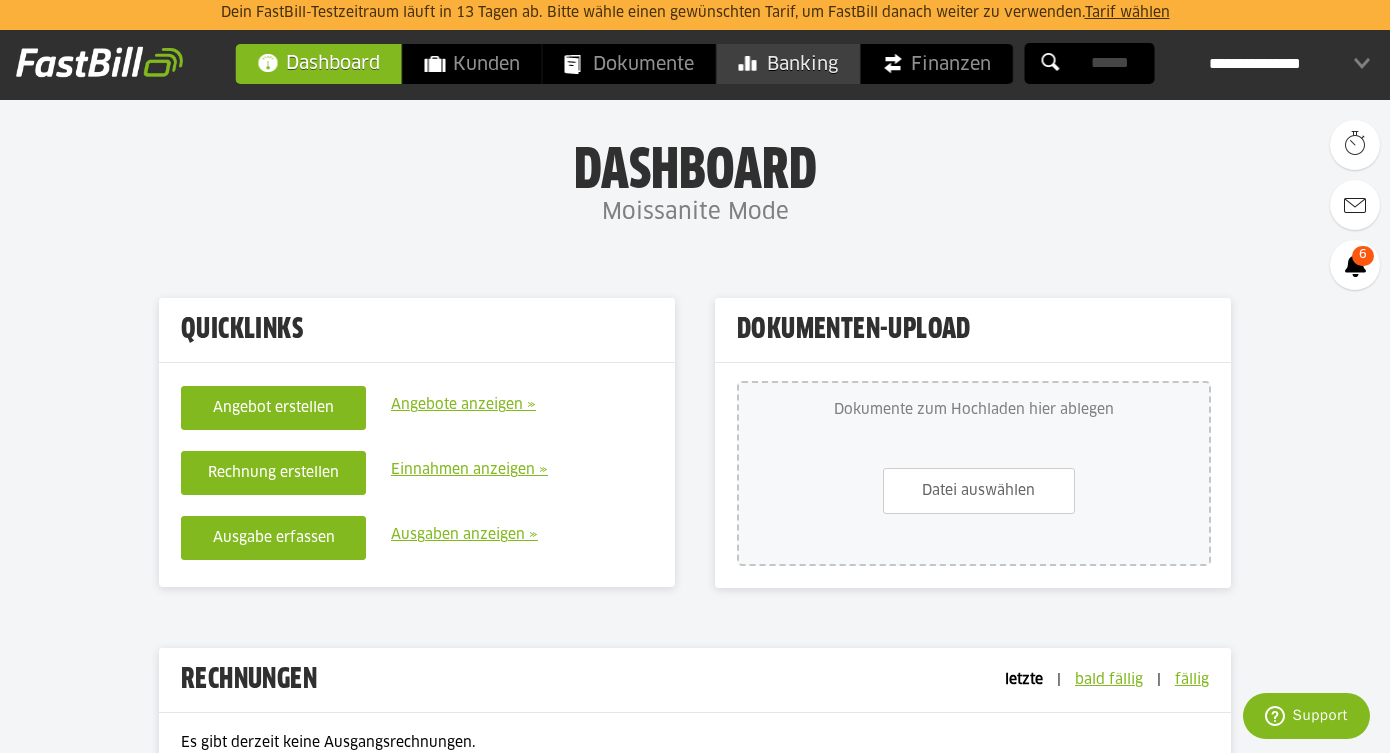 click on "Banking" at bounding box center (788, 64) 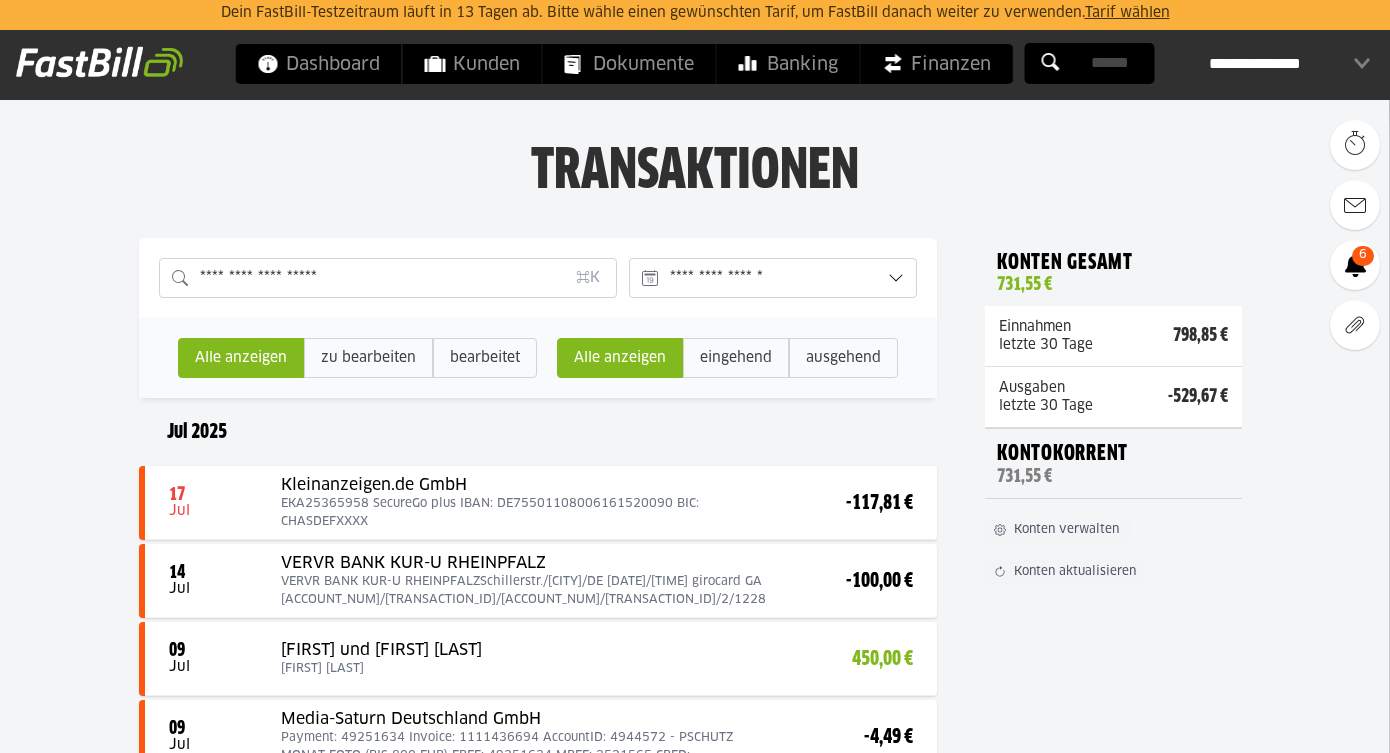 scroll, scrollTop: 0, scrollLeft: 0, axis: both 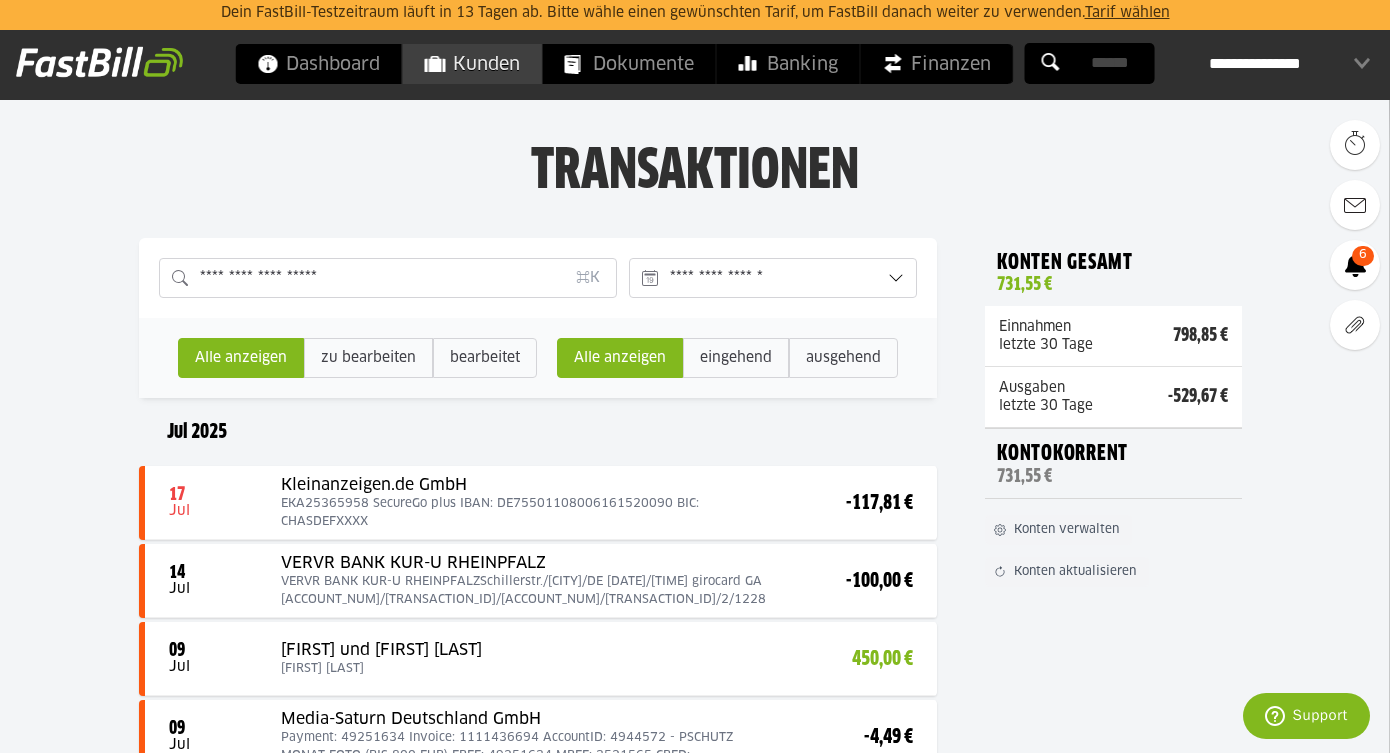 click on "Kunden" at bounding box center (472, 64) 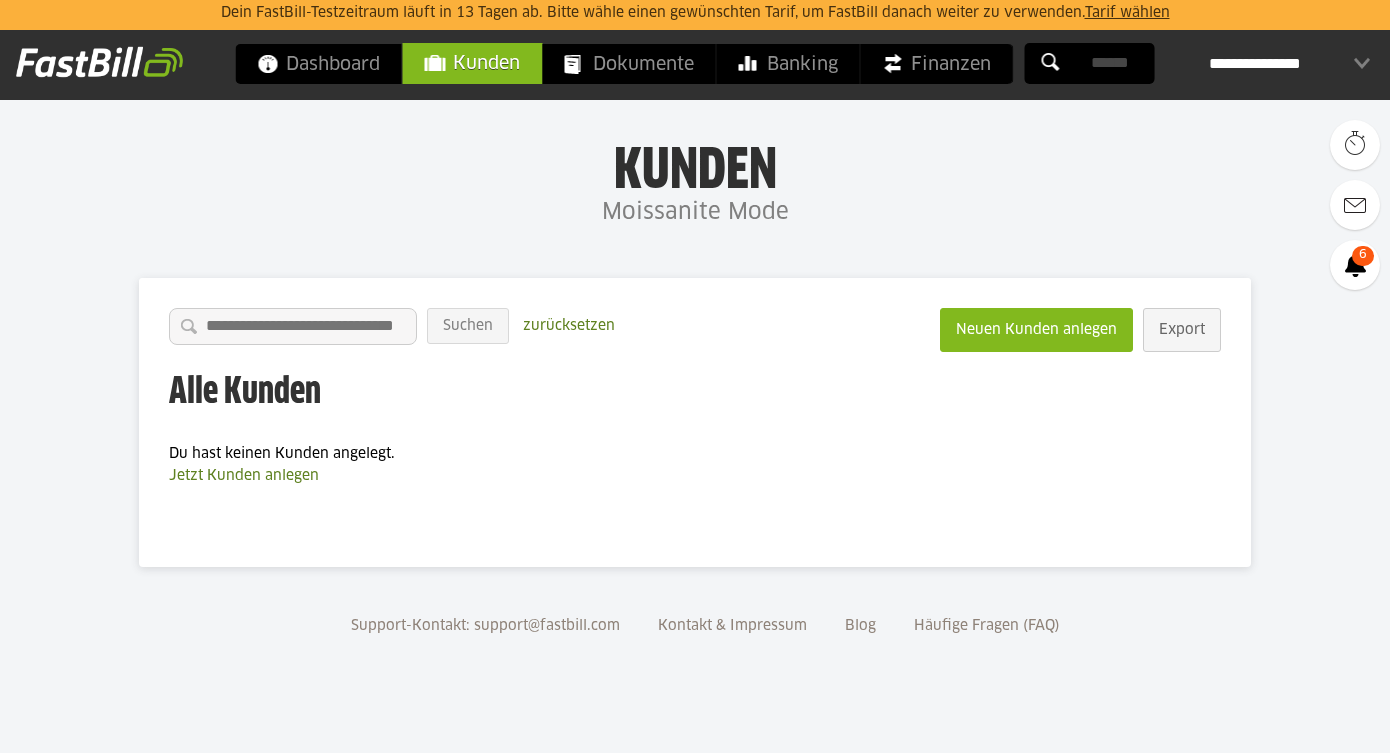 scroll, scrollTop: 0, scrollLeft: 0, axis: both 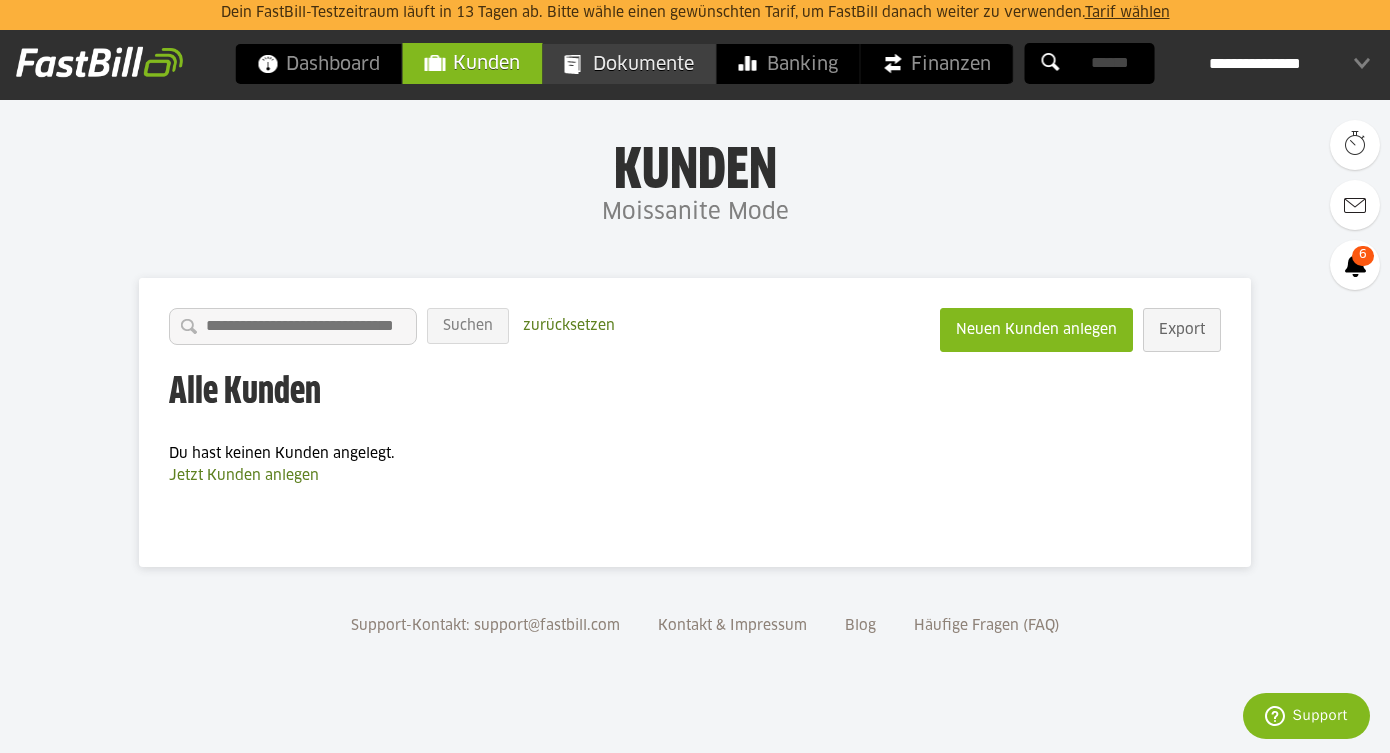 click on "Dokumente" at bounding box center [629, 64] 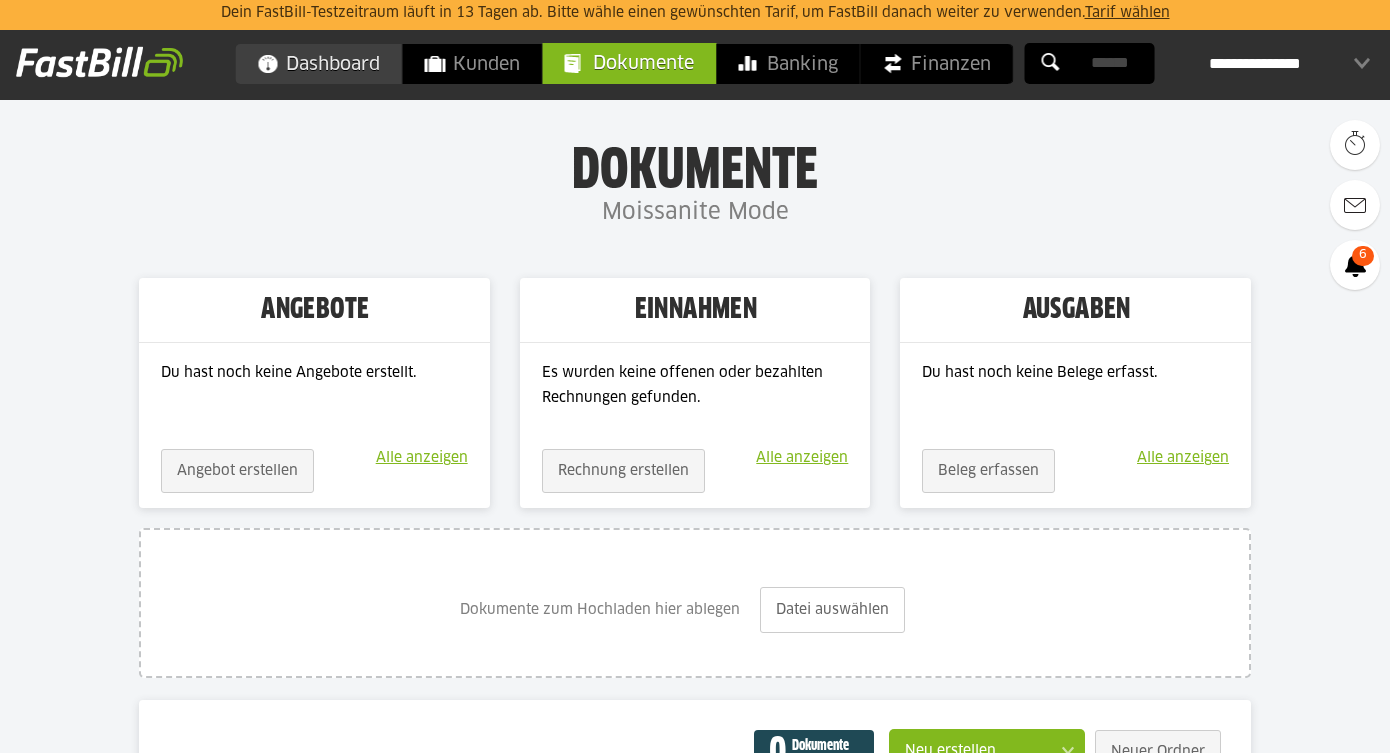 scroll, scrollTop: 0, scrollLeft: 0, axis: both 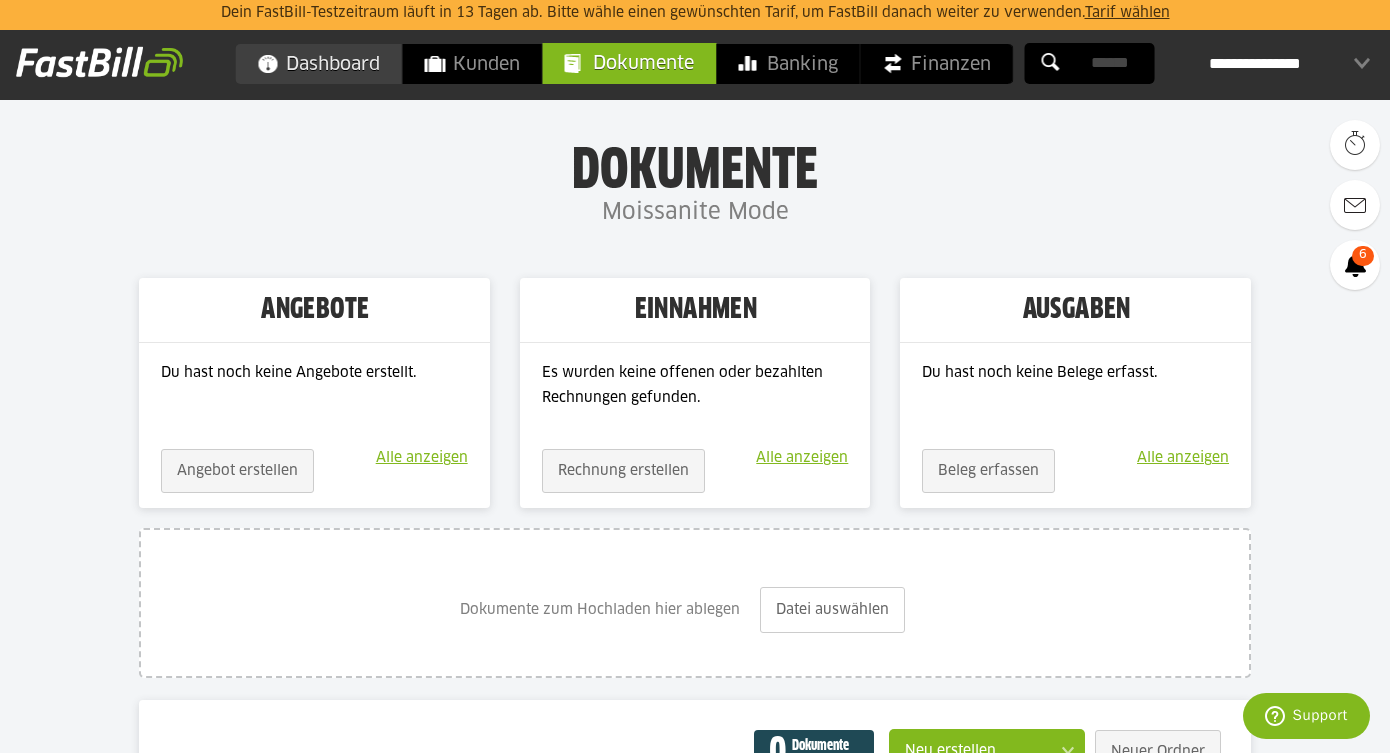 click on "Dashboard" at bounding box center (319, 64) 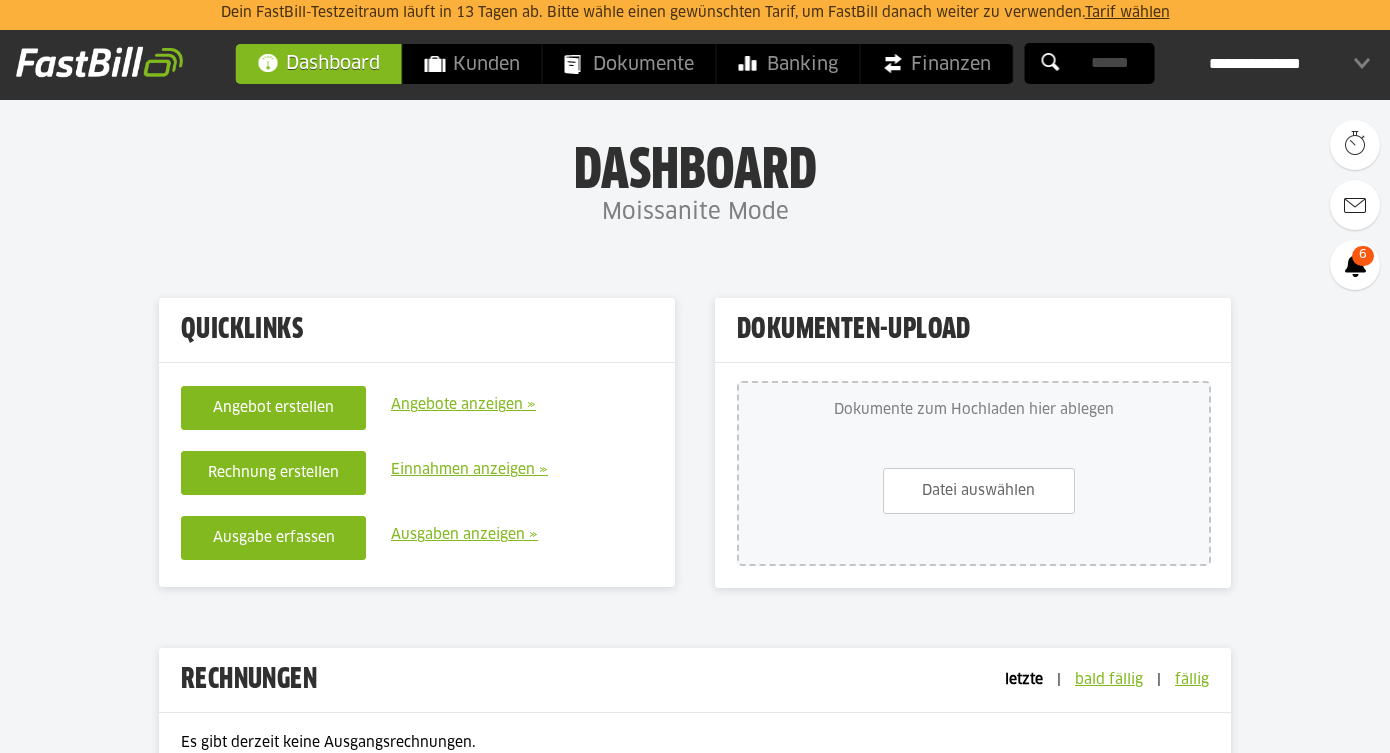scroll, scrollTop: 16, scrollLeft: 0, axis: vertical 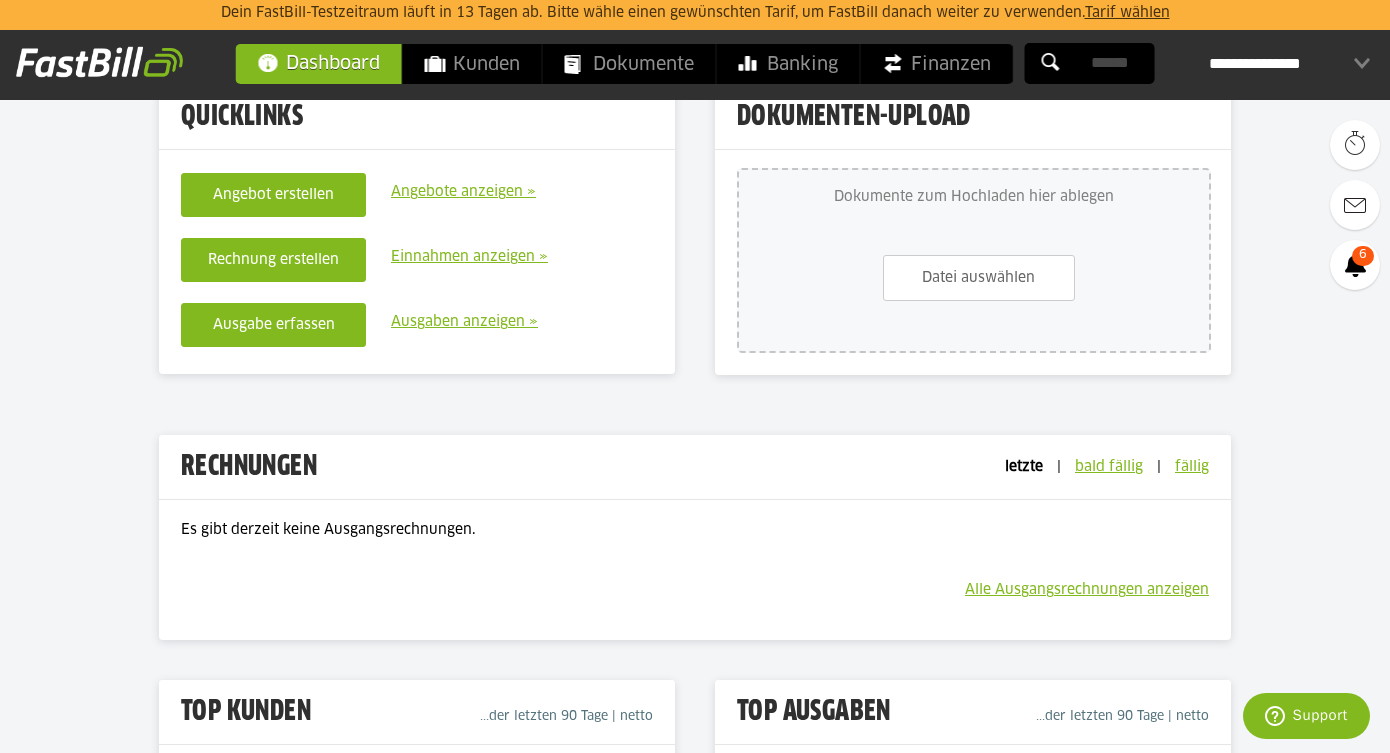 click on "Alle Ausgangsrechnungen anzeigen" at bounding box center (1087, 590) 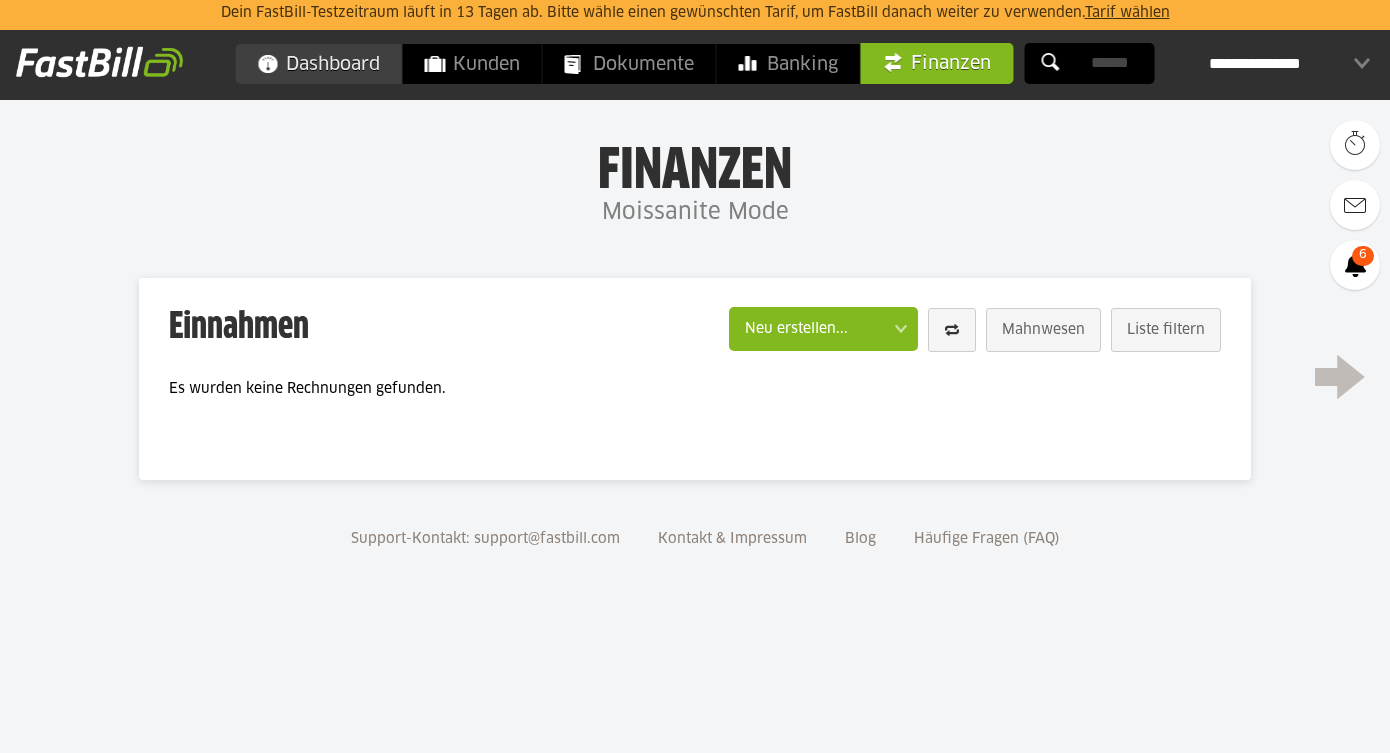scroll, scrollTop: 0, scrollLeft: 0, axis: both 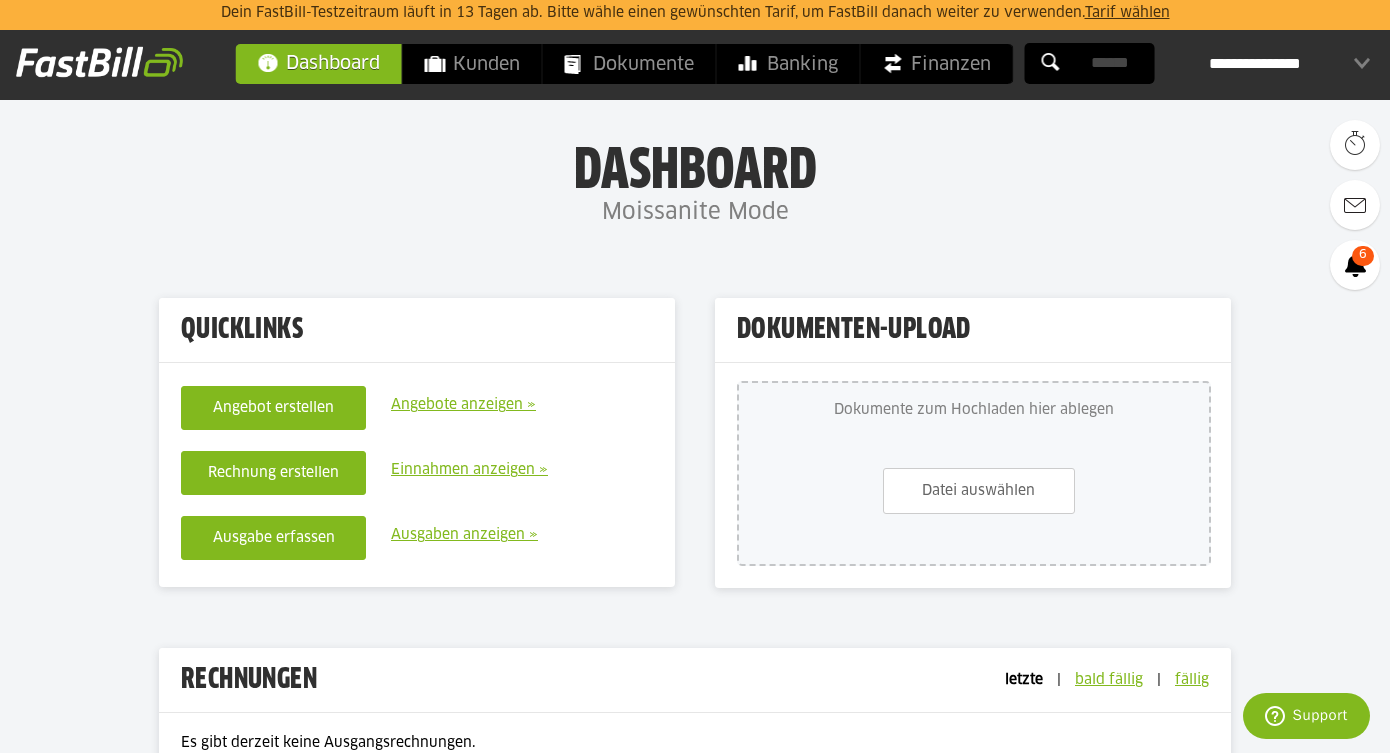 click on "**********" at bounding box center [1289, 64] 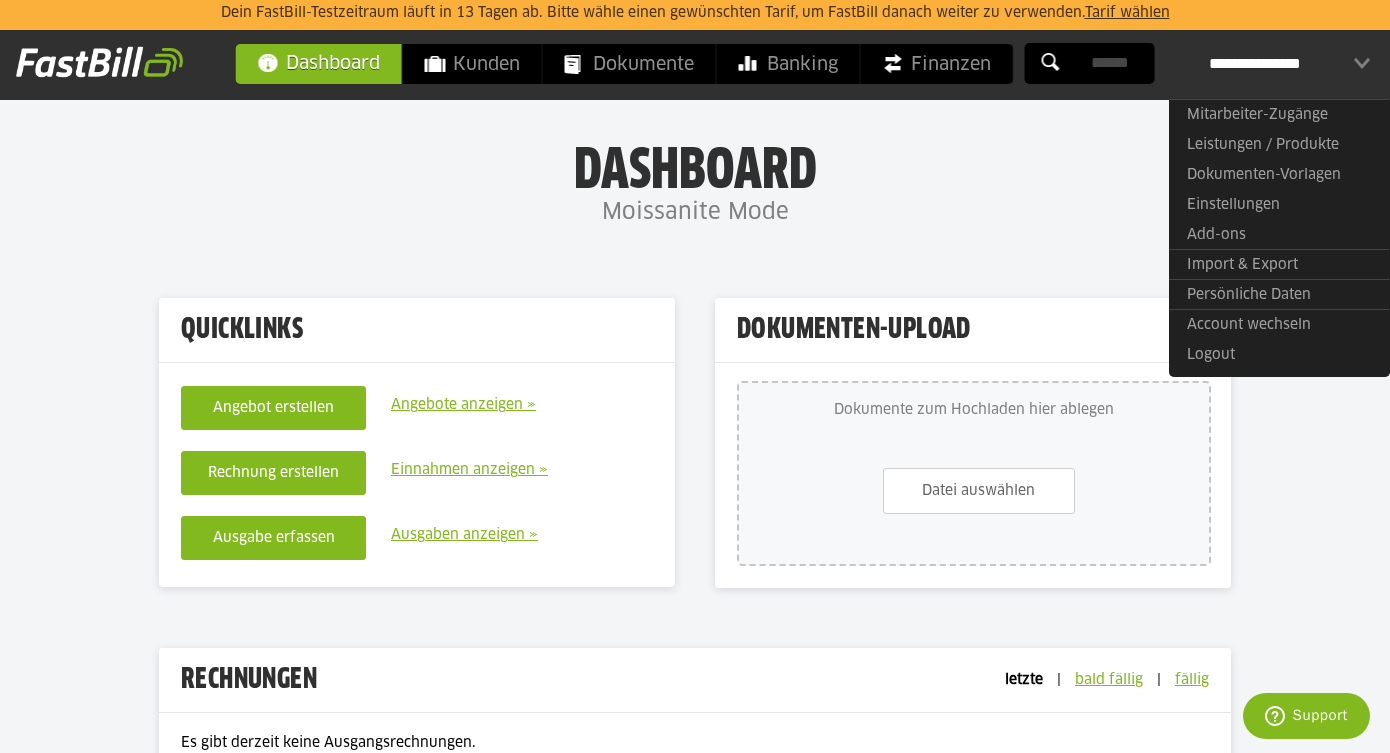 click on "**********" at bounding box center (1289, 64) 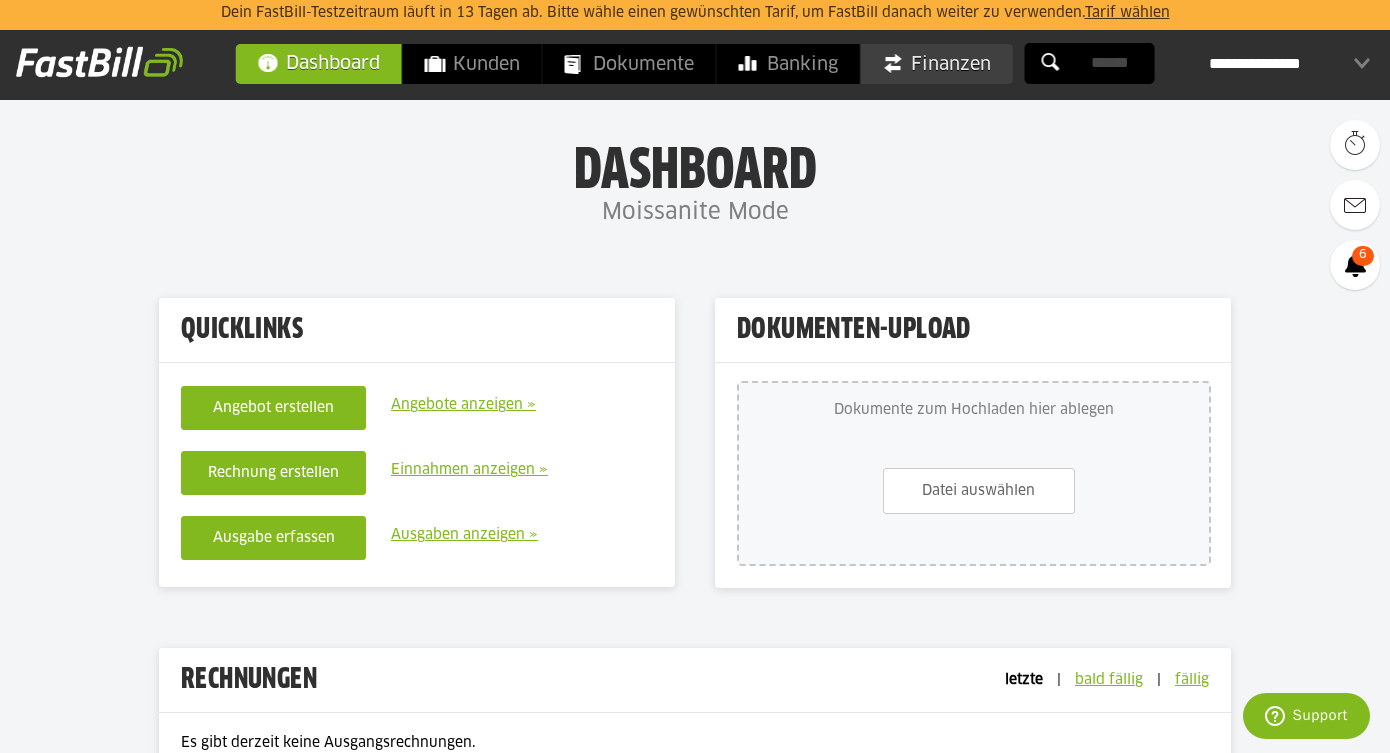 click on "Finanzen" at bounding box center [937, 64] 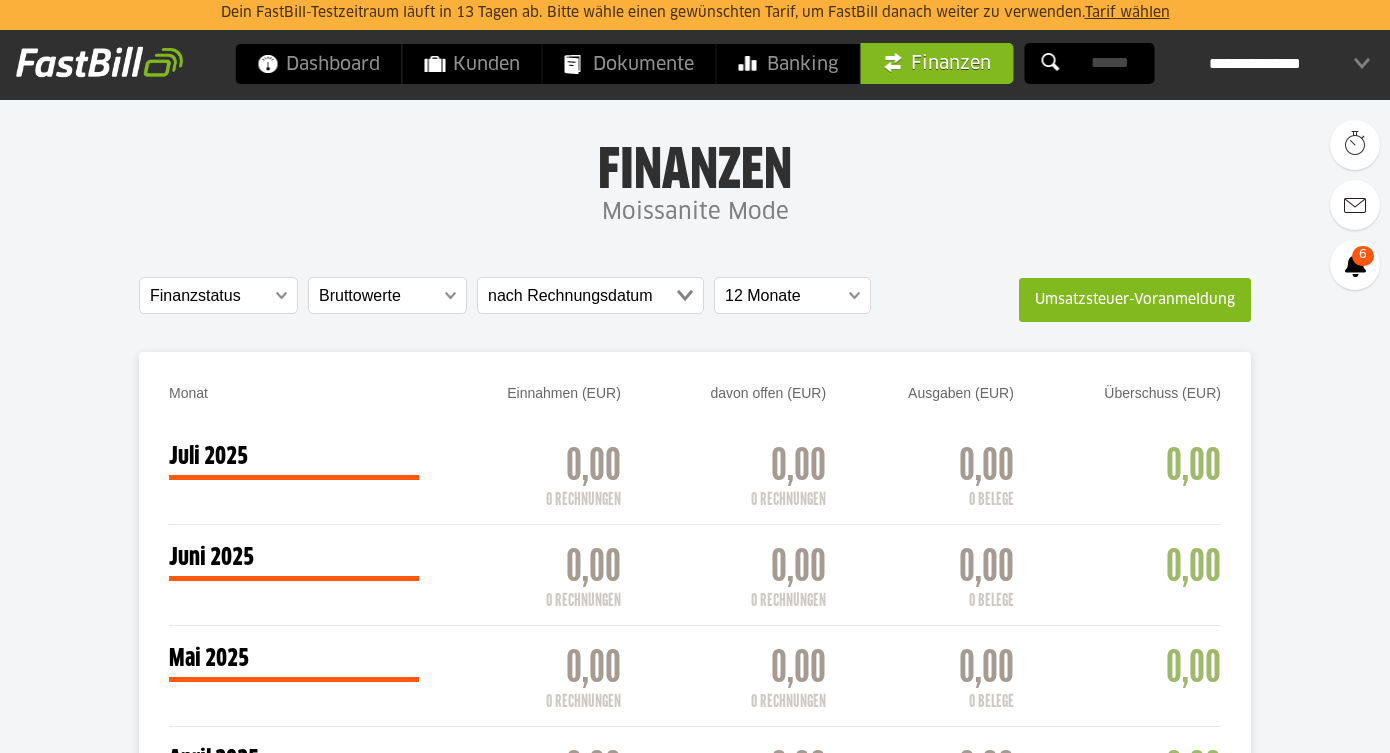 scroll, scrollTop: 0, scrollLeft: 0, axis: both 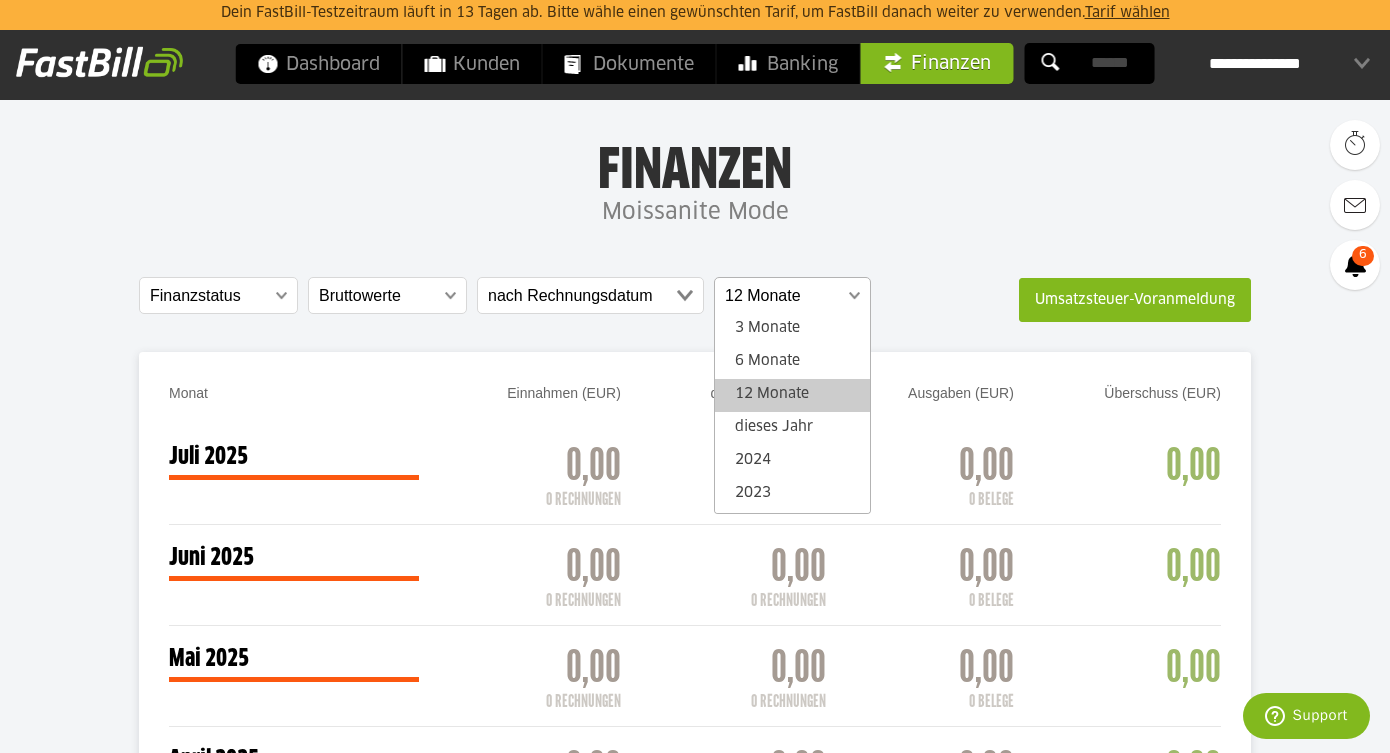 click at bounding box center (782, 296) 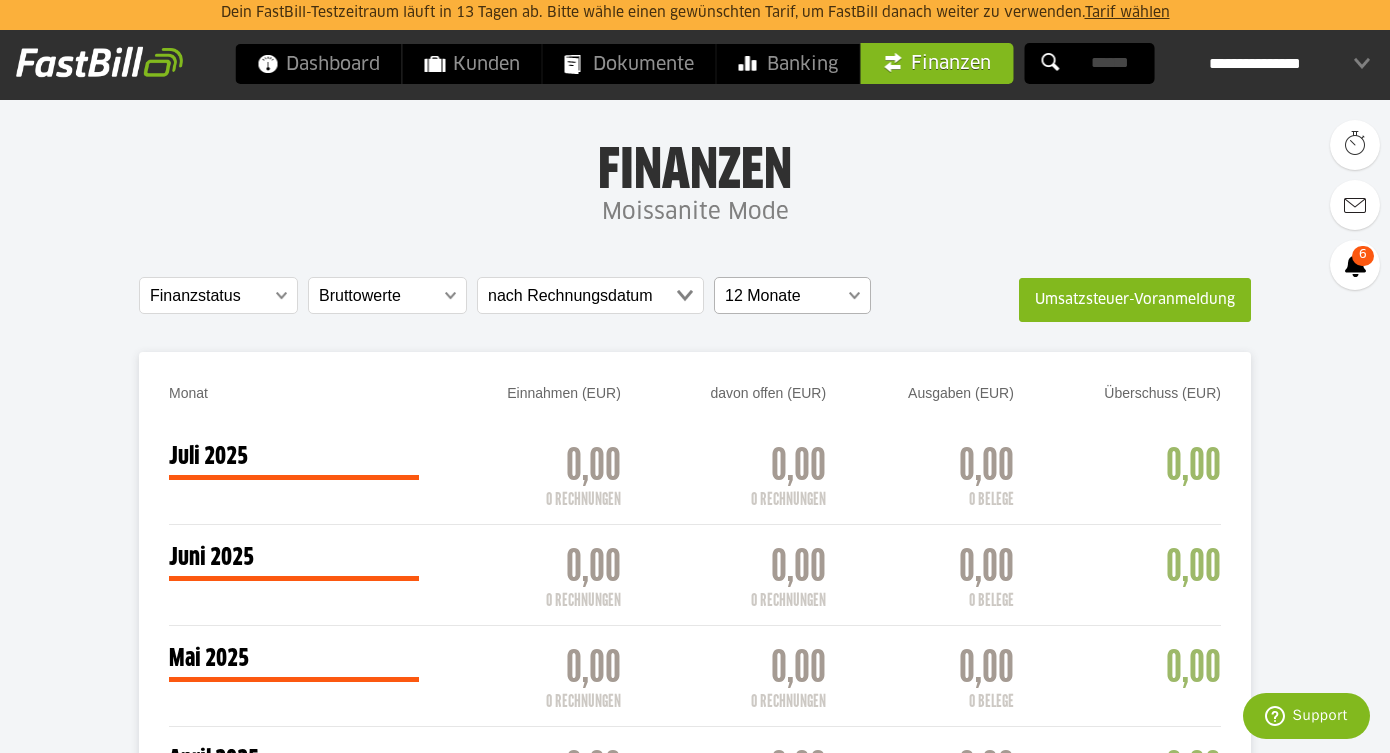 scroll, scrollTop: 0, scrollLeft: 0, axis: both 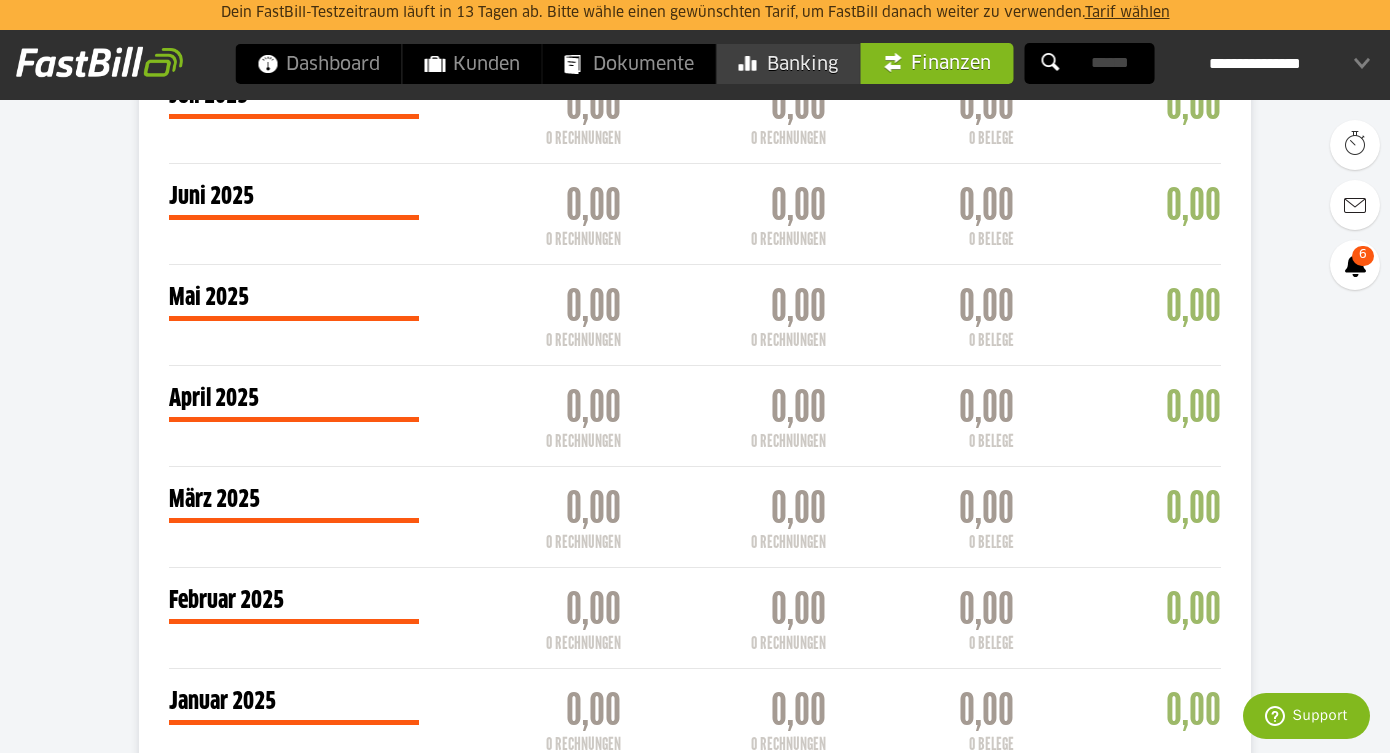 click on "Banking" at bounding box center (788, 64) 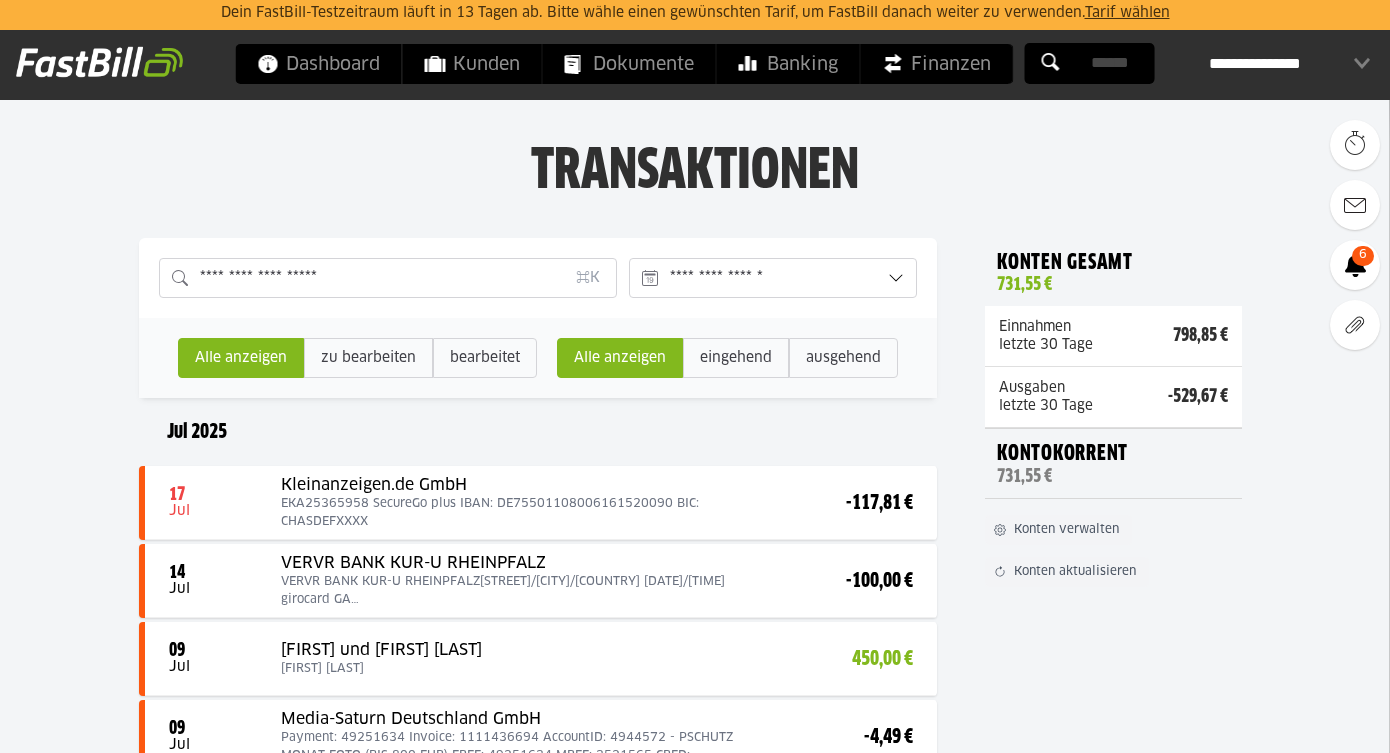 scroll, scrollTop: 0, scrollLeft: 0, axis: both 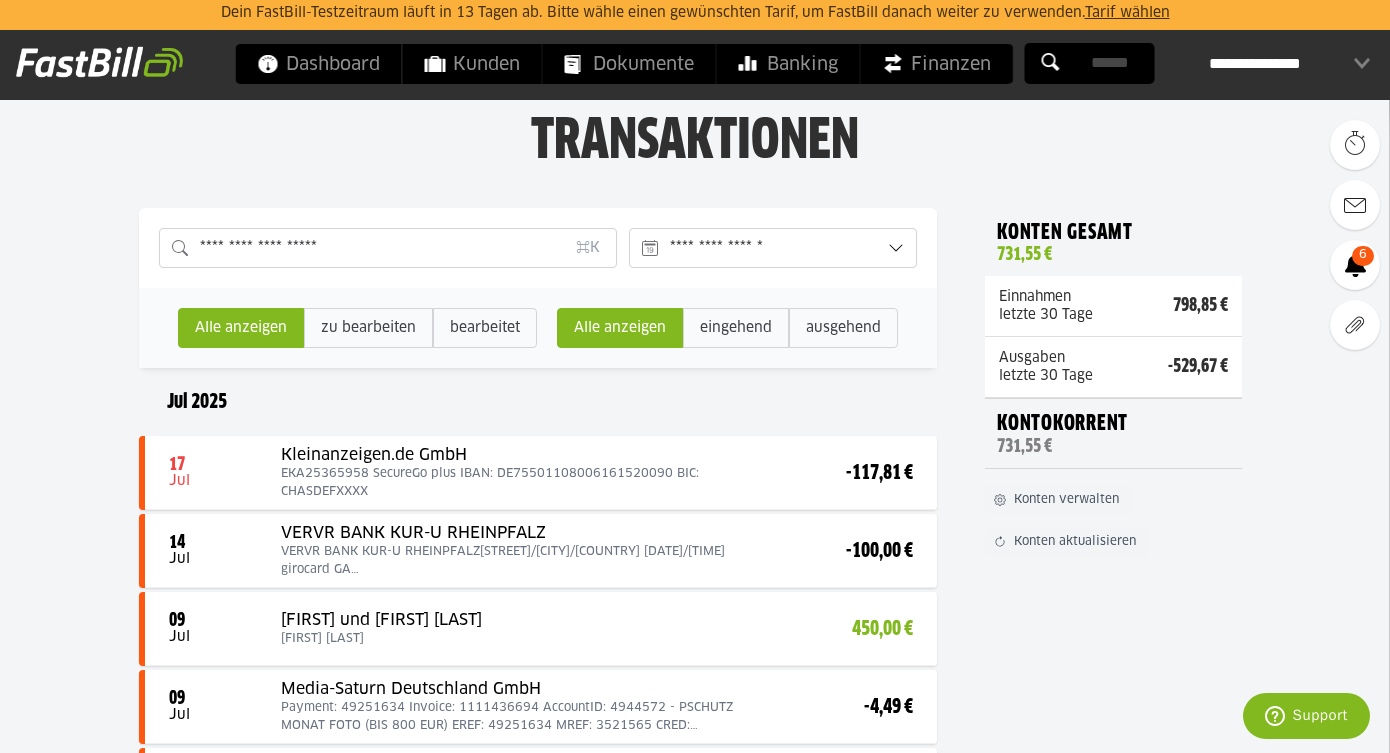 click on "Ausgaben" at bounding box center (1046, 358) 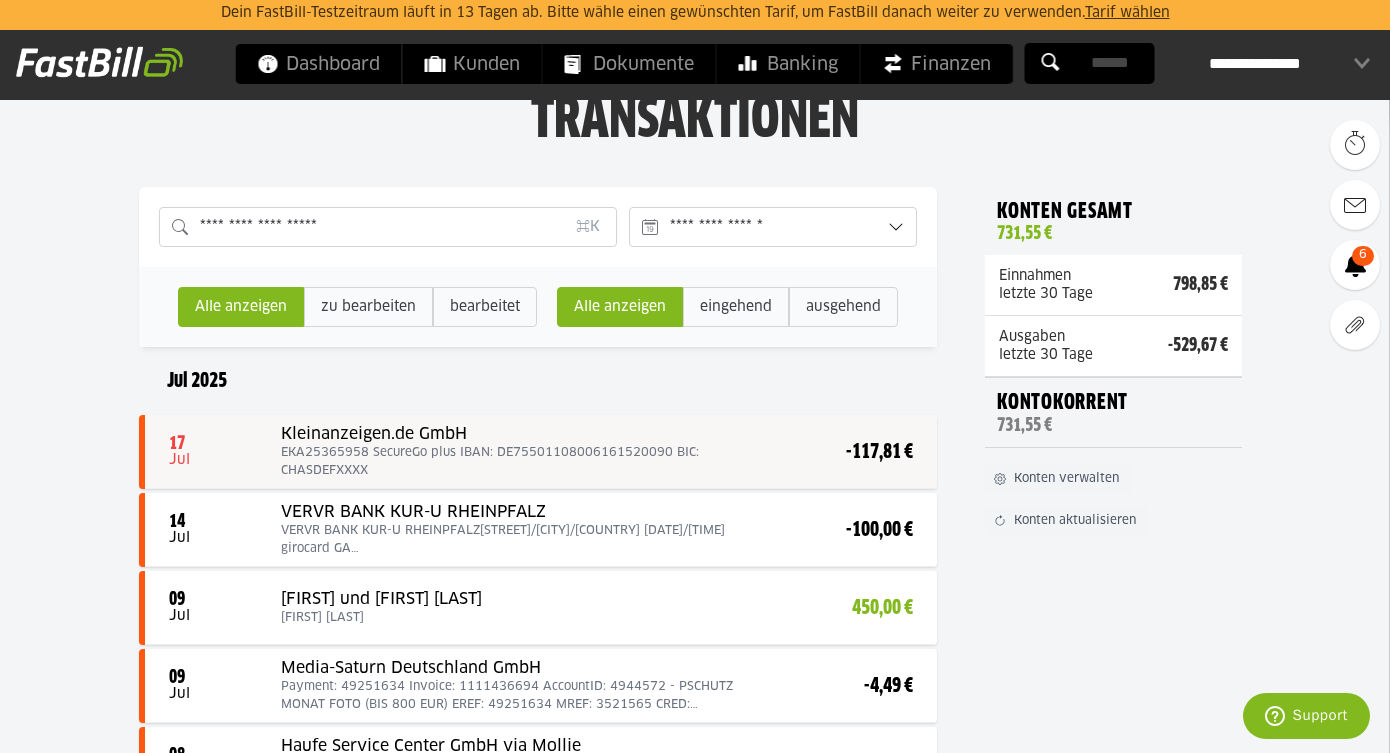 scroll, scrollTop: 56, scrollLeft: 0, axis: vertical 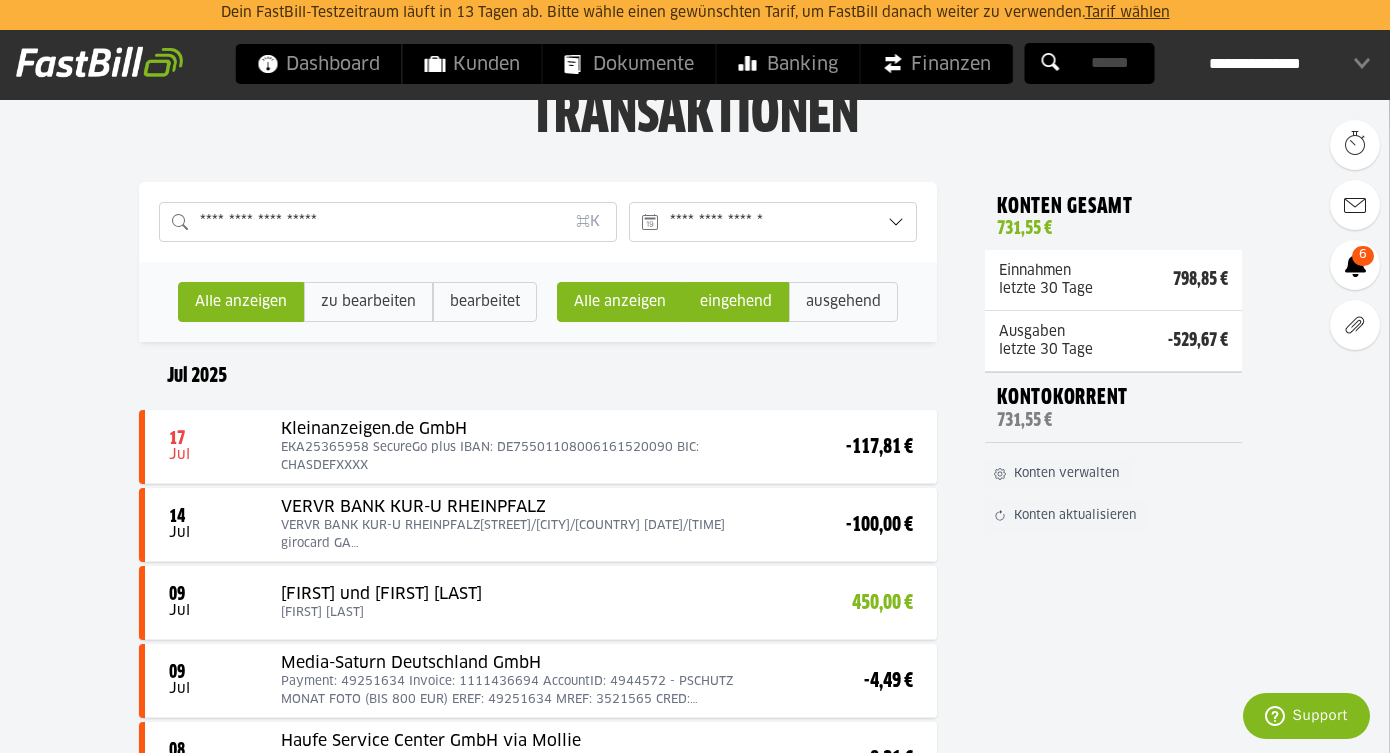 click on "eingehend" at bounding box center [843, 302] 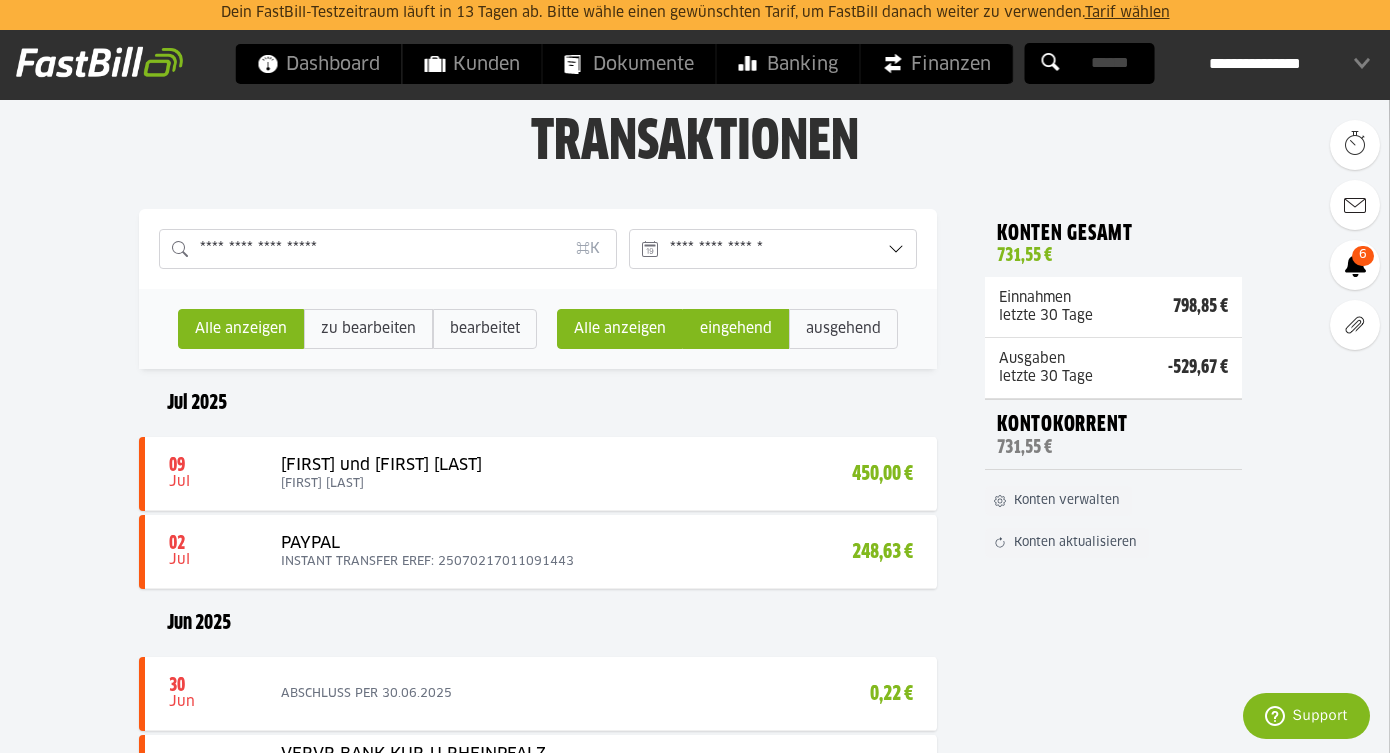 click on "Alle anzeigen" at bounding box center [736, 329] 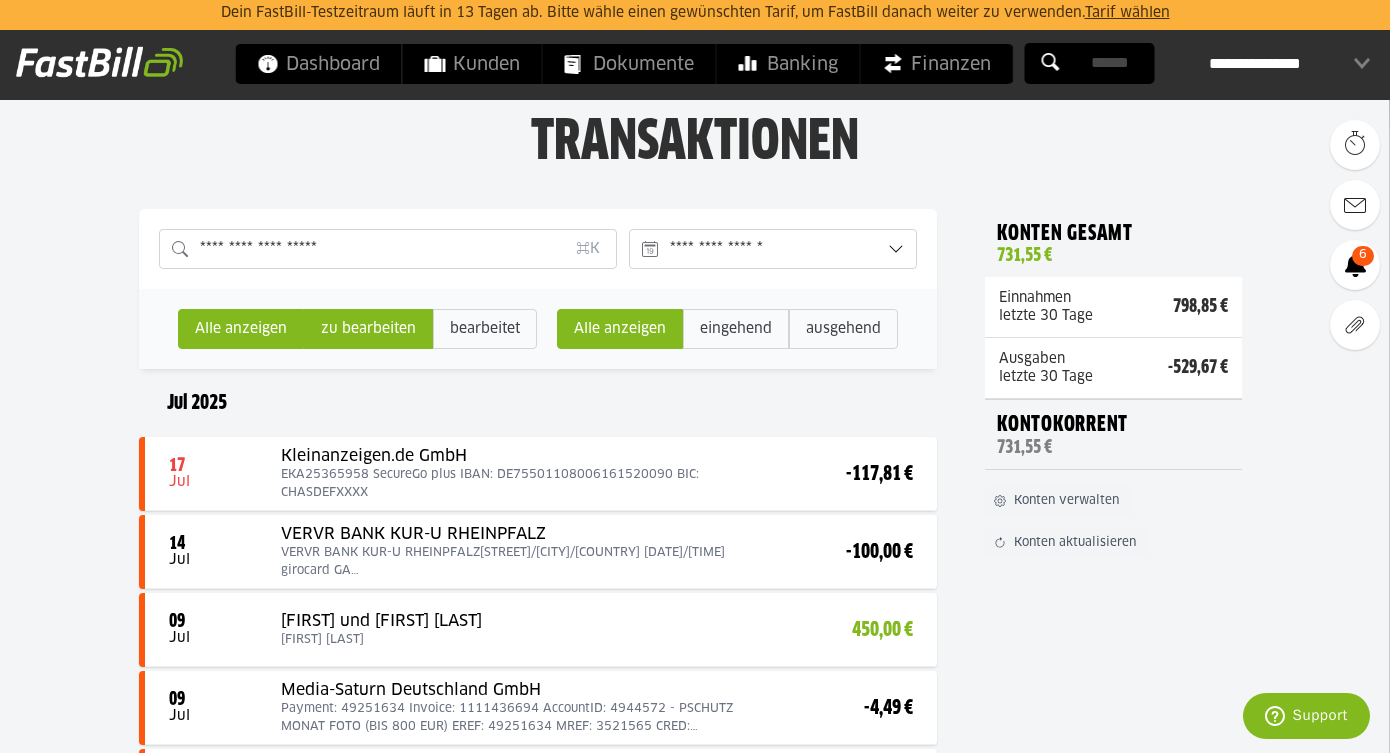 click on "zu bearbeiten" at bounding box center [485, 329] 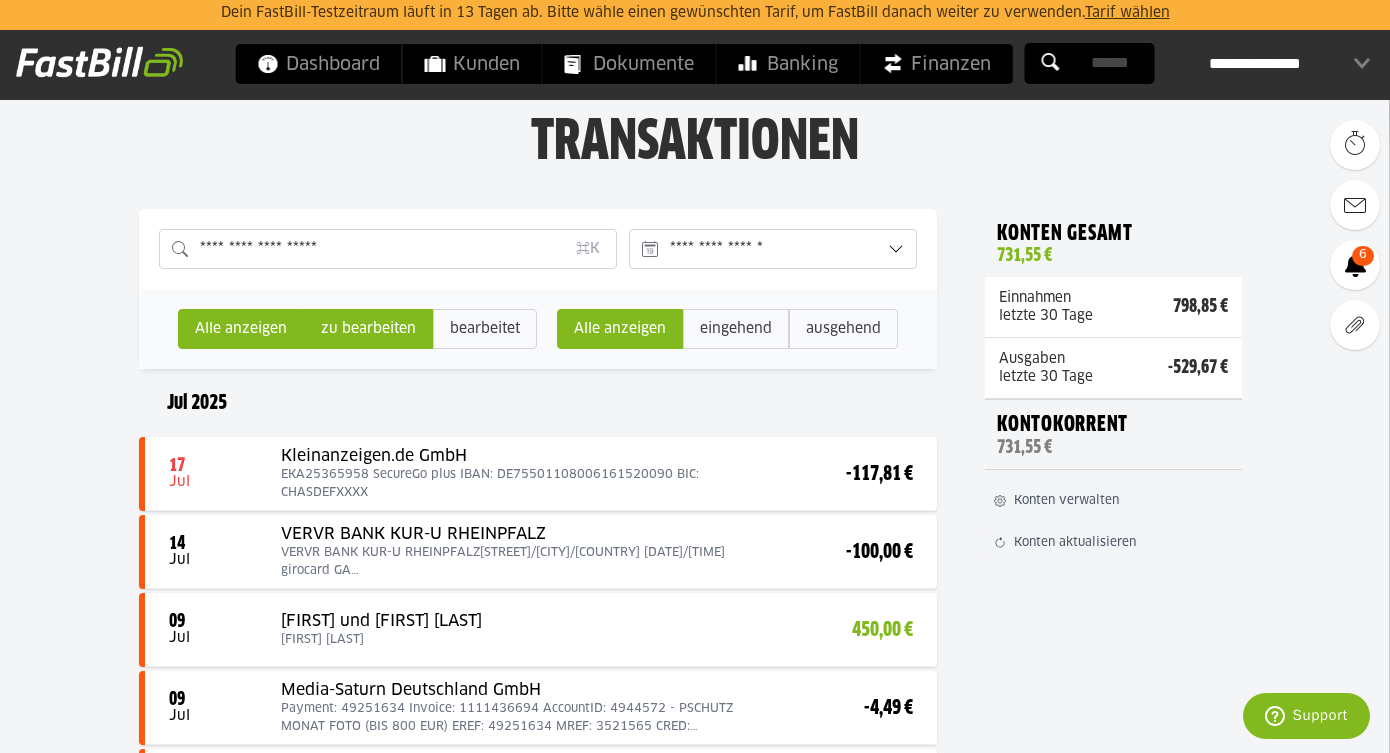 click on "Alle anzeigen" at bounding box center (368, 329) 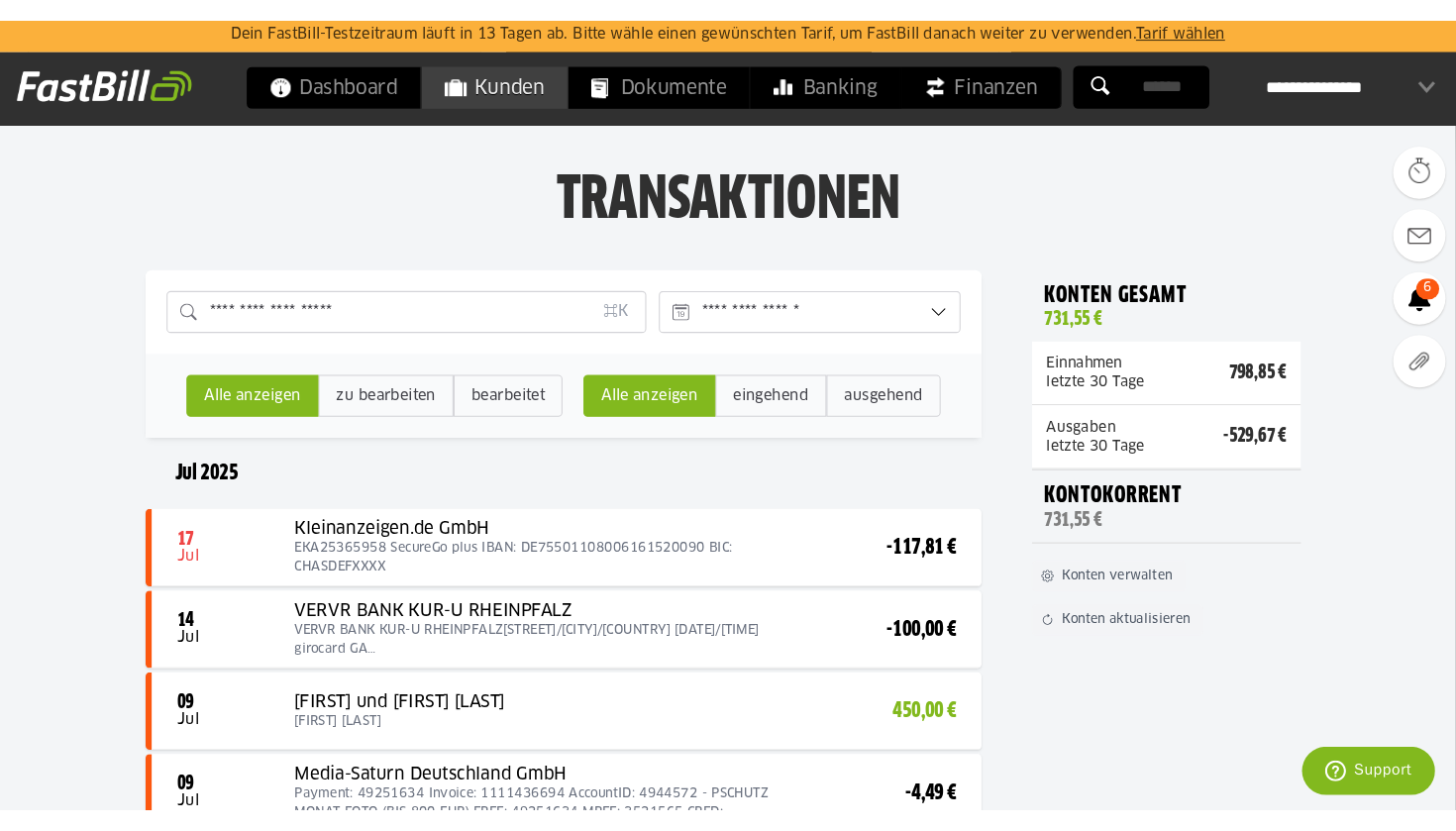 scroll, scrollTop: 0, scrollLeft: 0, axis: both 